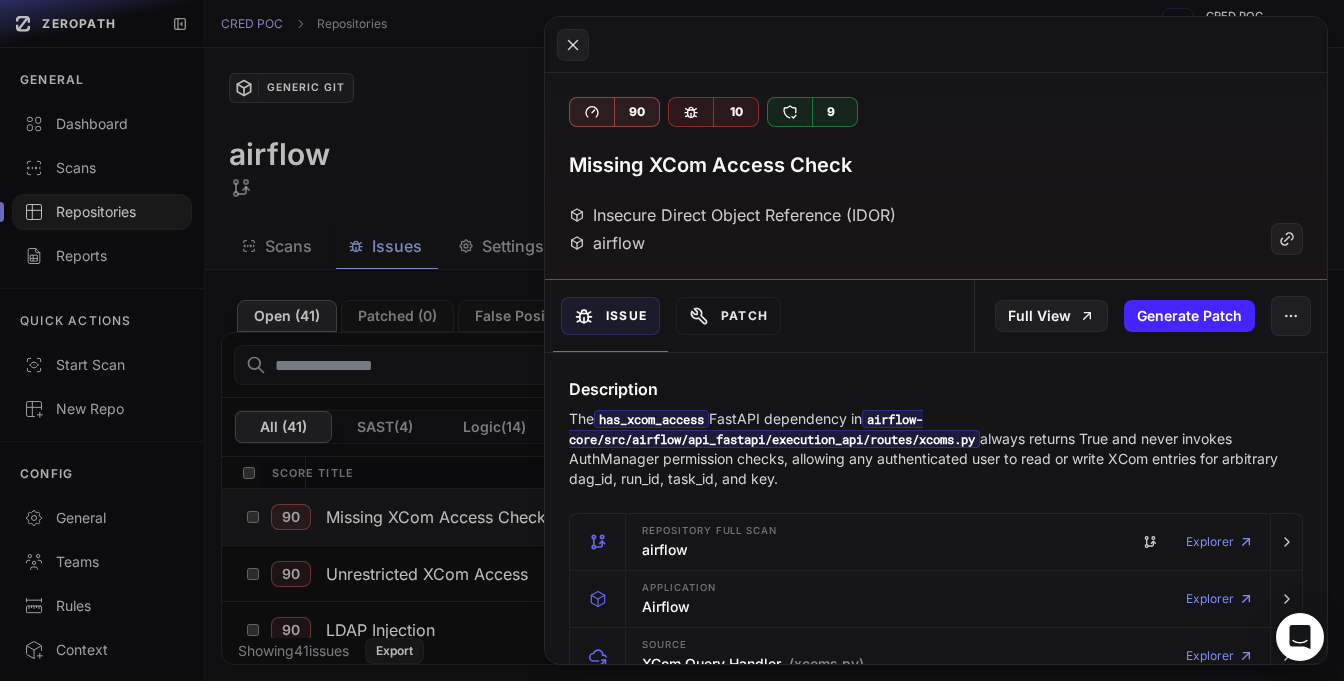 scroll, scrollTop: 0, scrollLeft: 0, axis: both 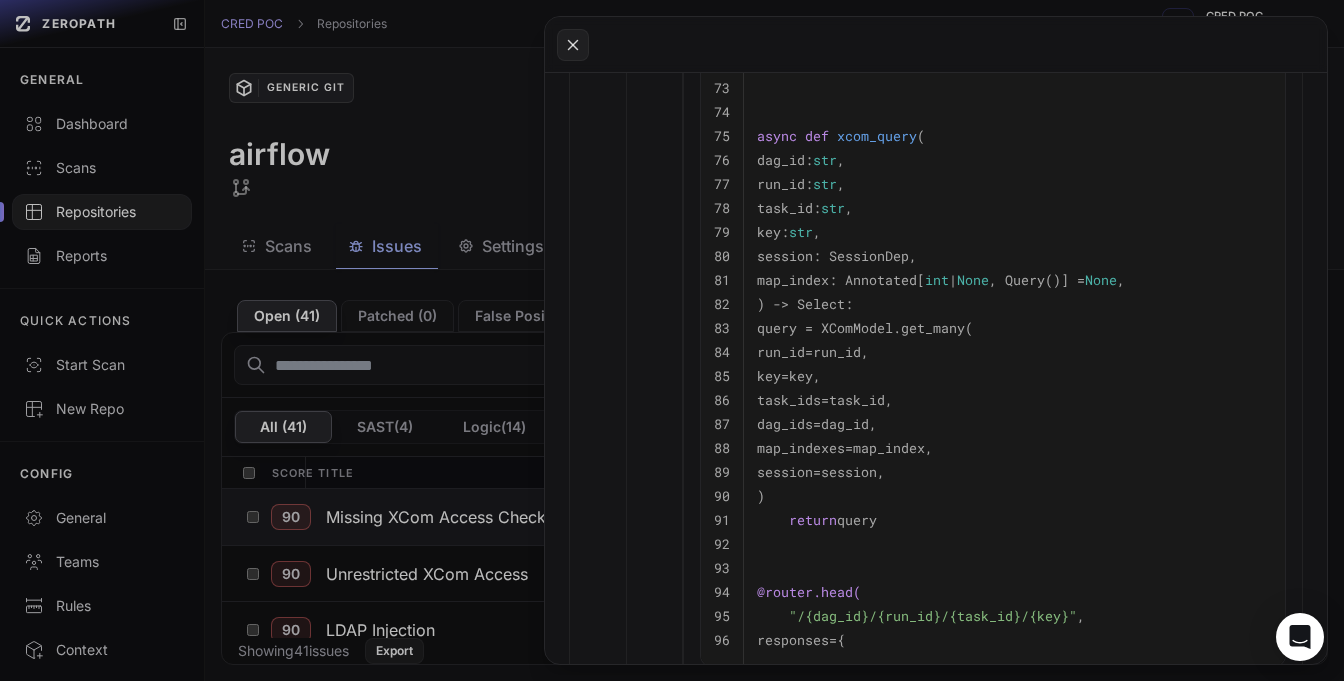 click 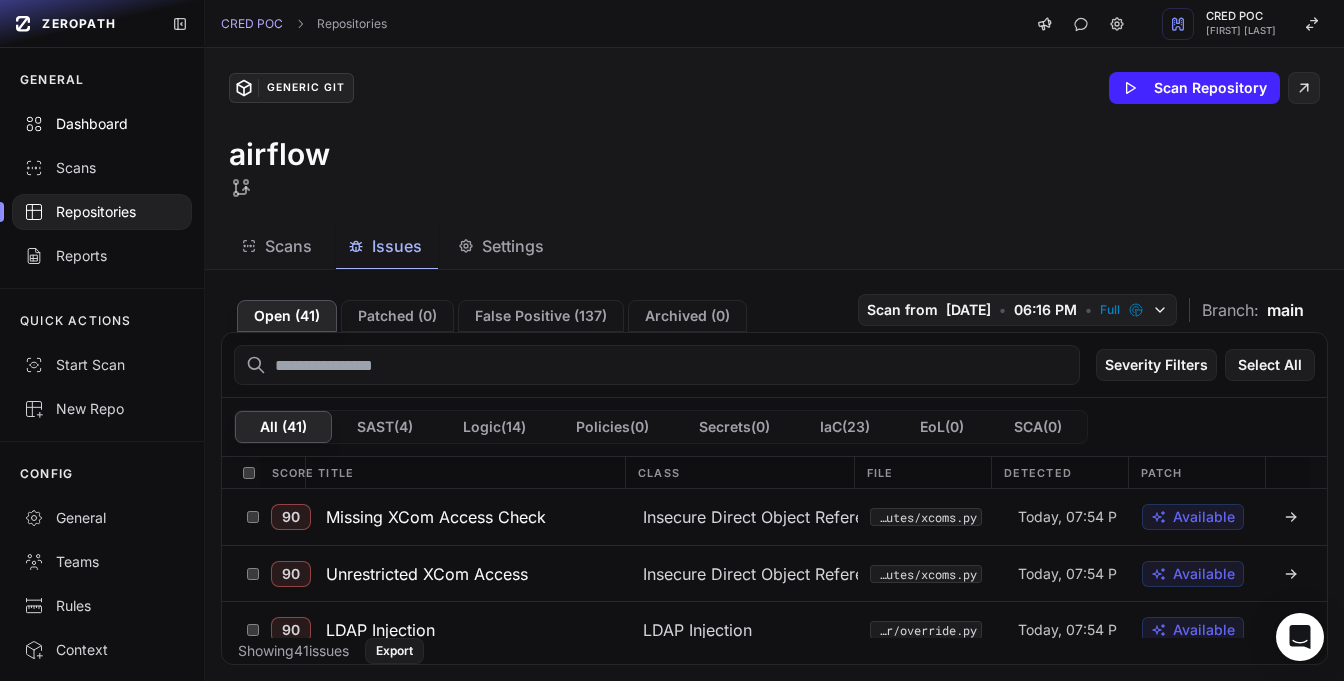 click on "Dashboard" at bounding box center [102, 124] 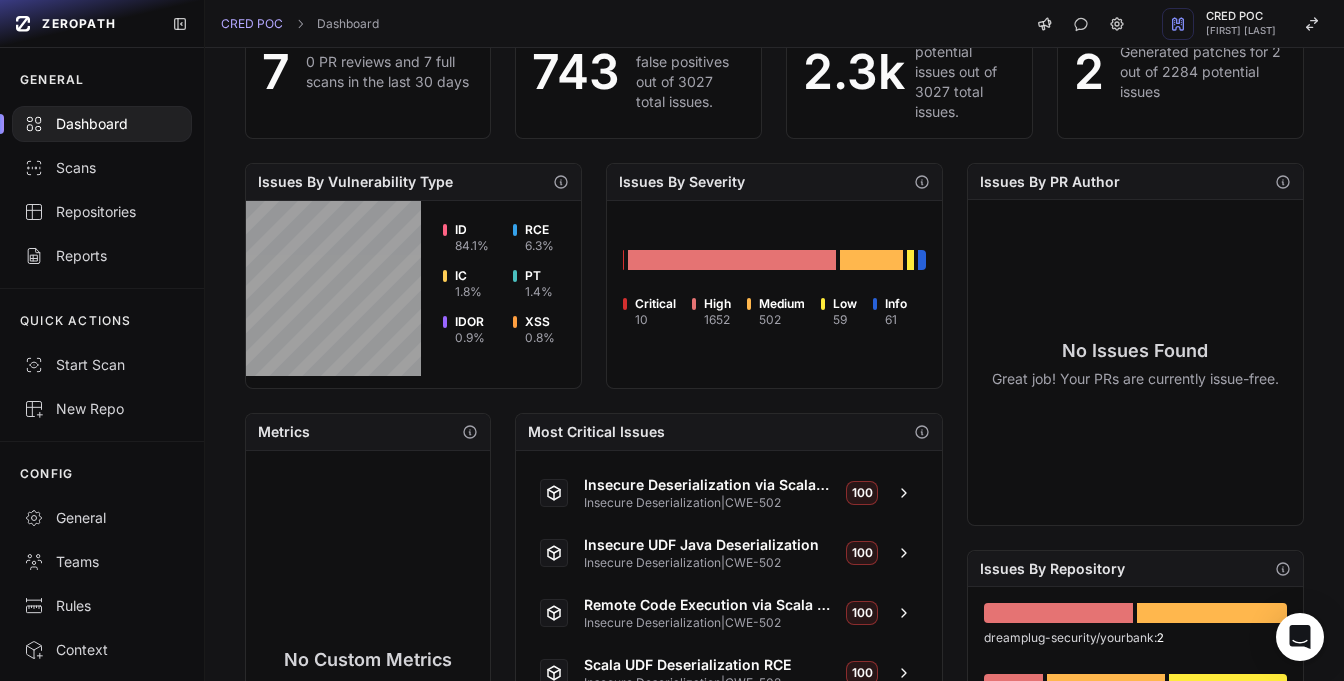 scroll, scrollTop: 60, scrollLeft: 0, axis: vertical 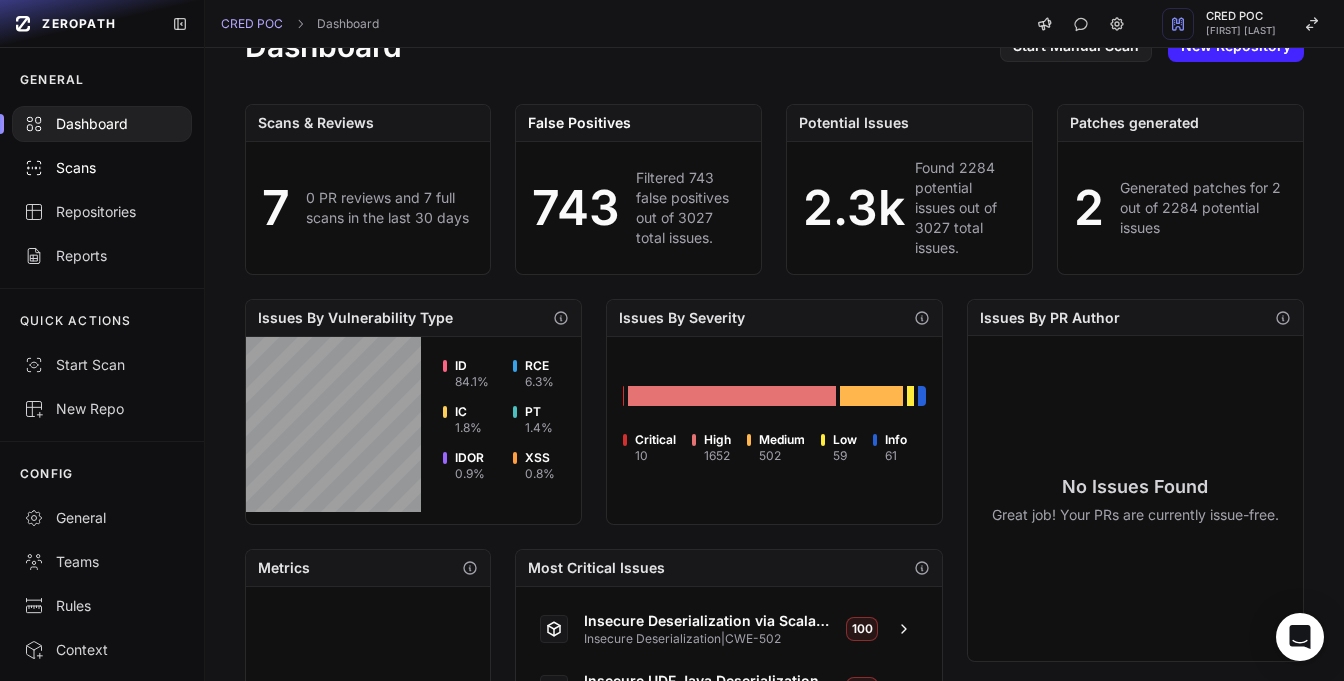 click on "Scans" at bounding box center [102, 168] 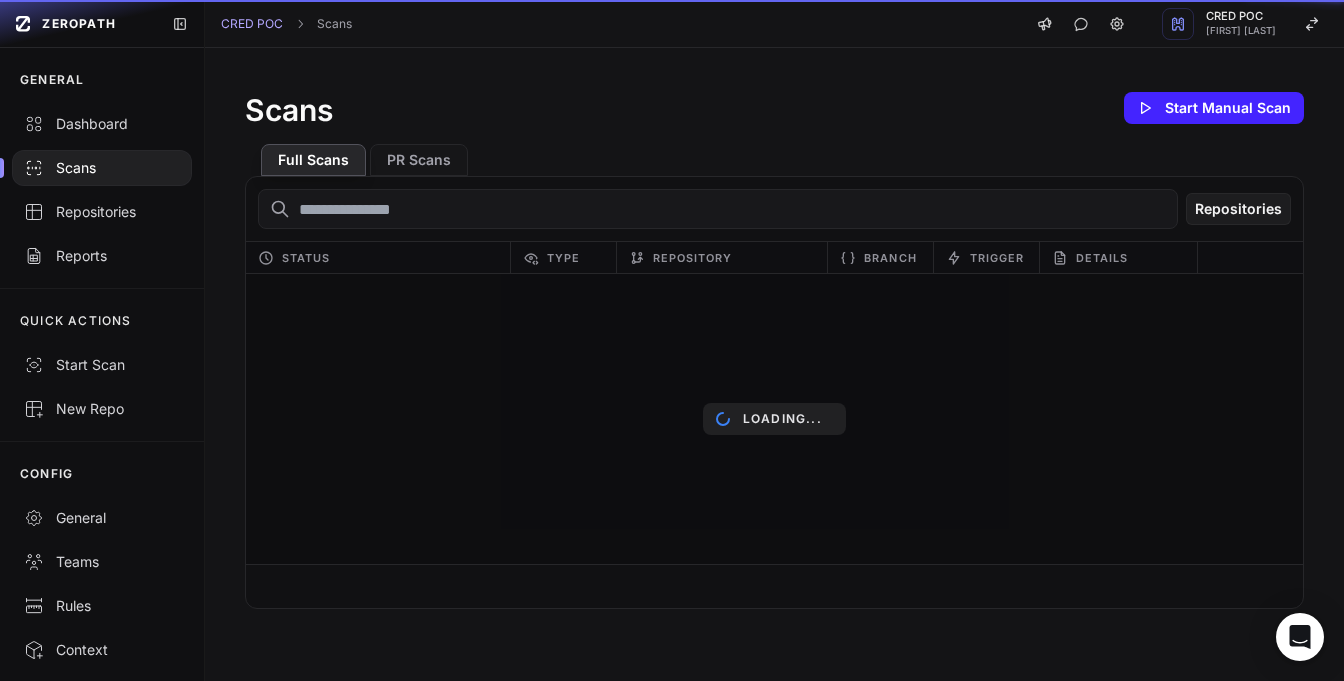 scroll, scrollTop: 0, scrollLeft: 0, axis: both 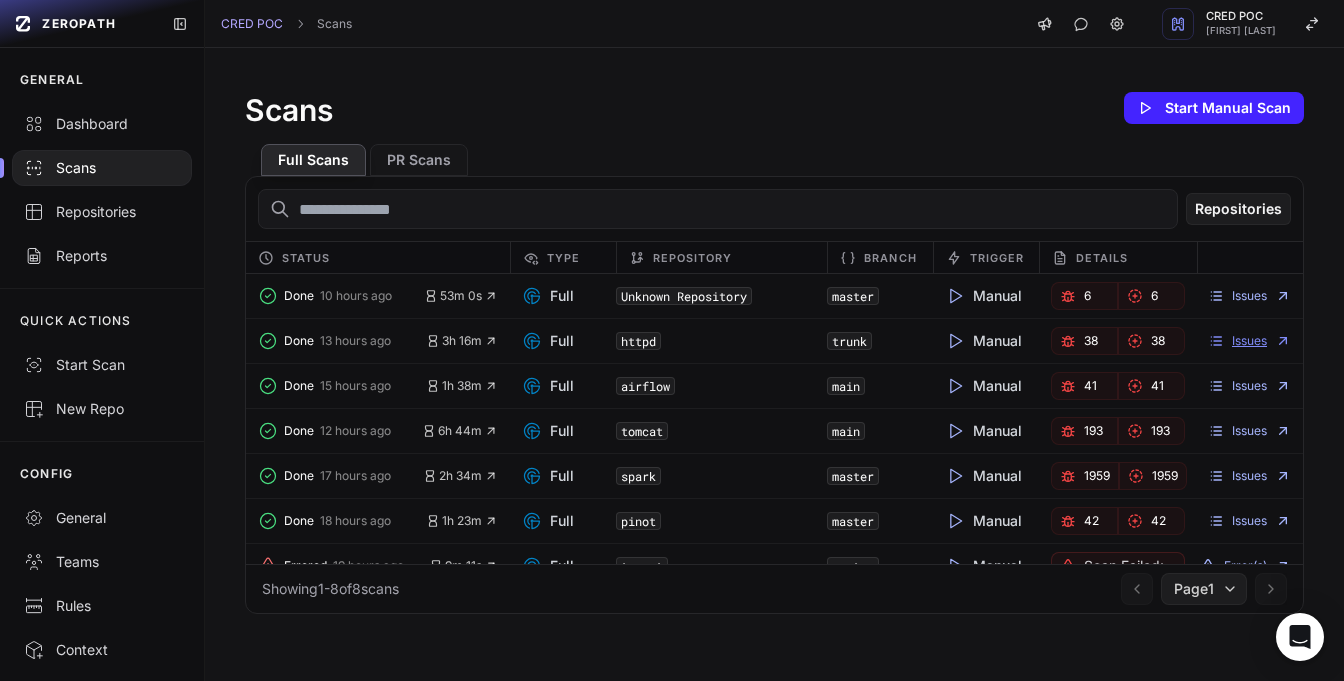 click on "Issues" at bounding box center [1249, 341] 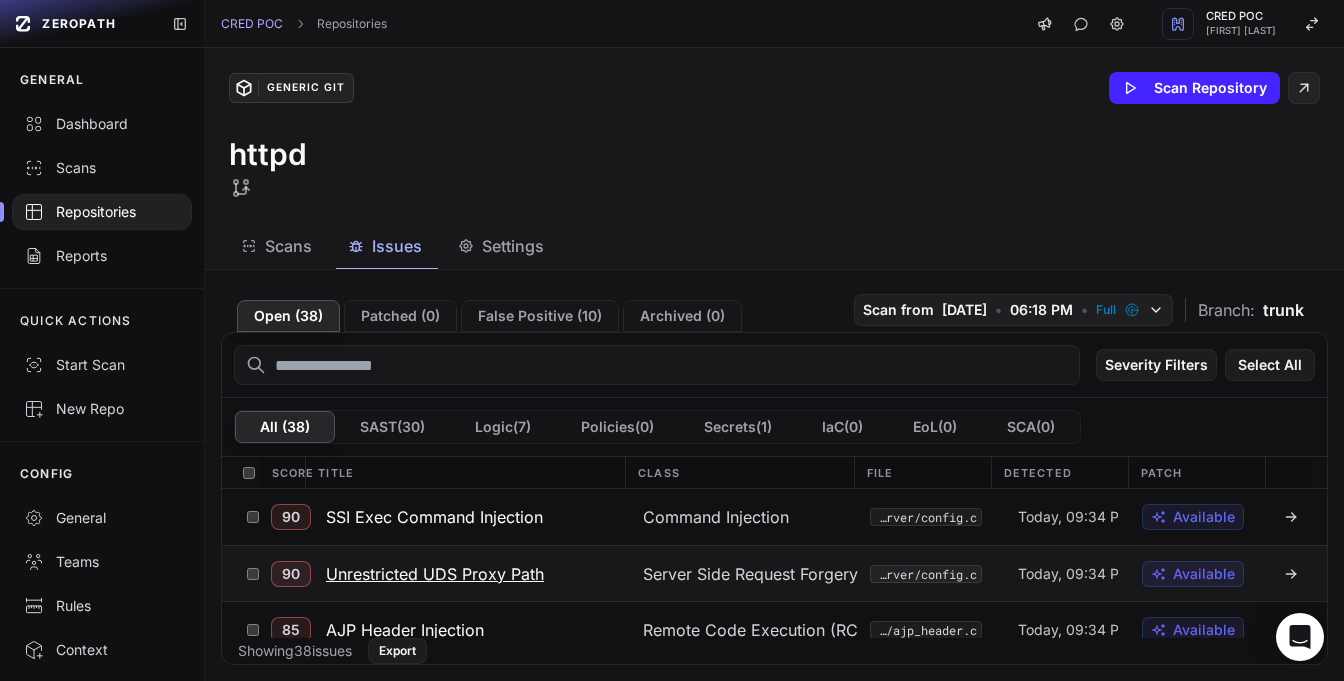 scroll, scrollTop: 0, scrollLeft: 0, axis: both 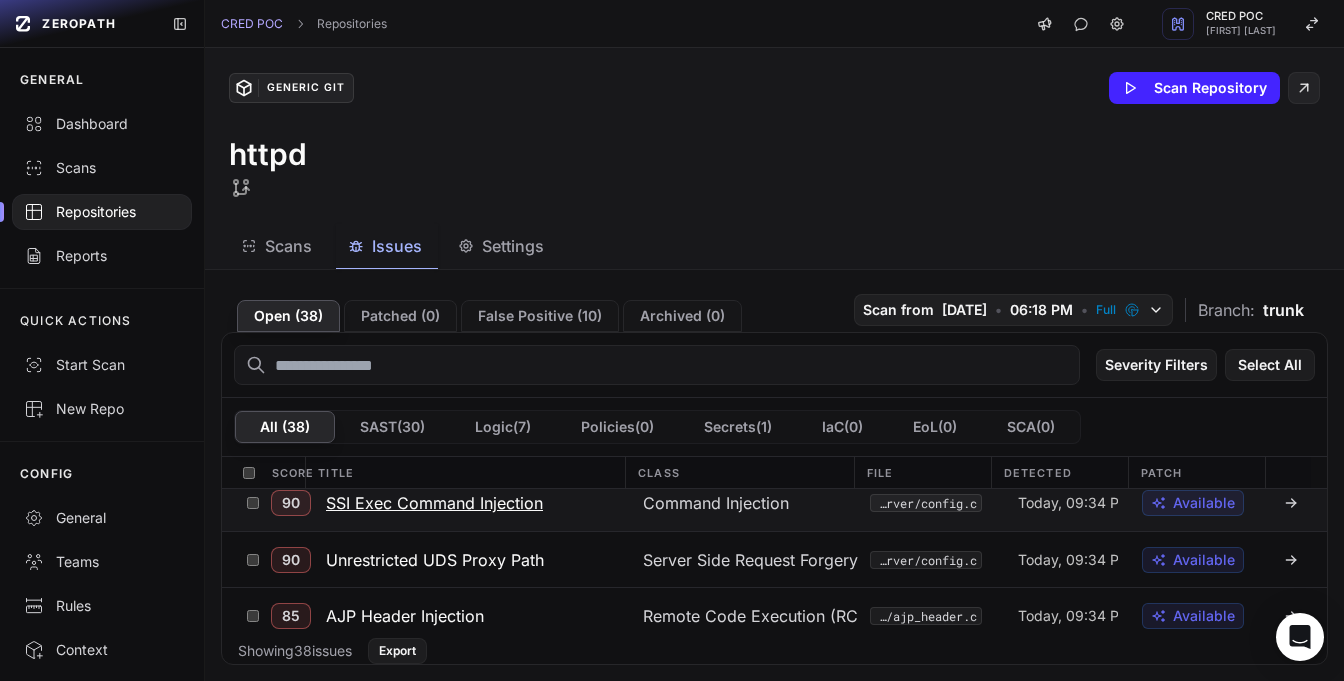 click on "SSI Exec Command Injection" at bounding box center [434, 503] 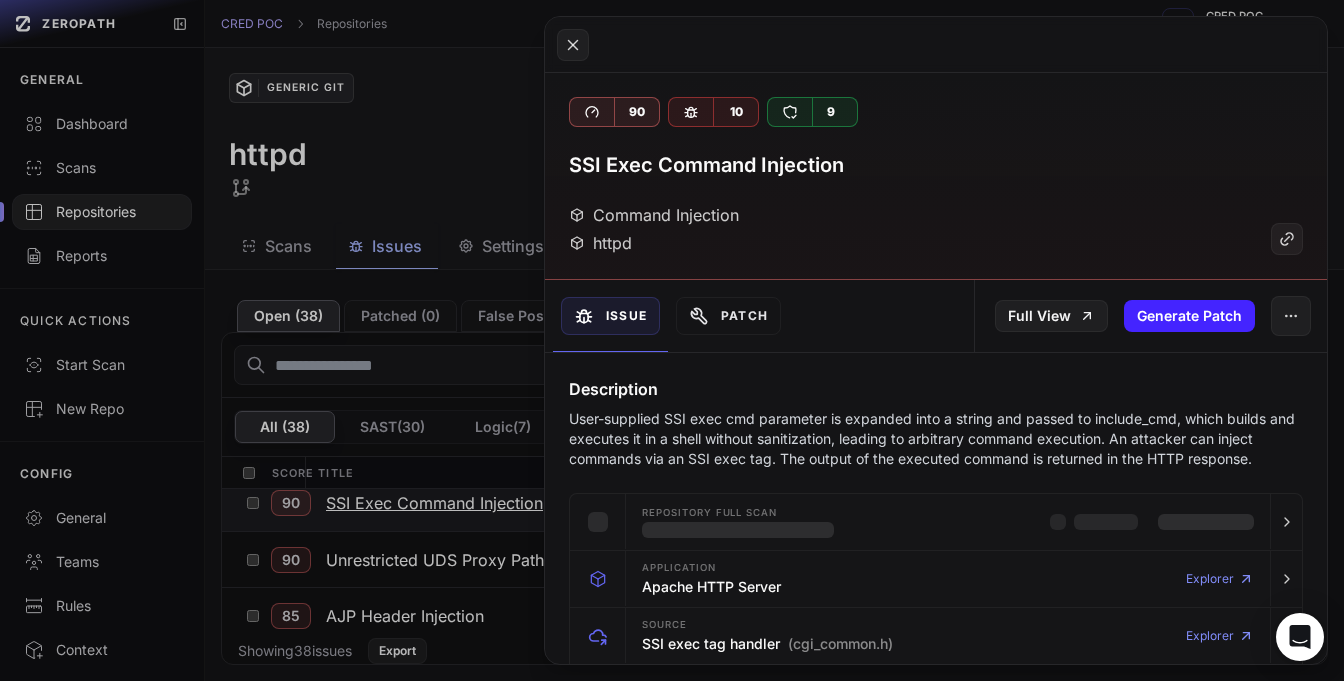 scroll, scrollTop: 0, scrollLeft: 0, axis: both 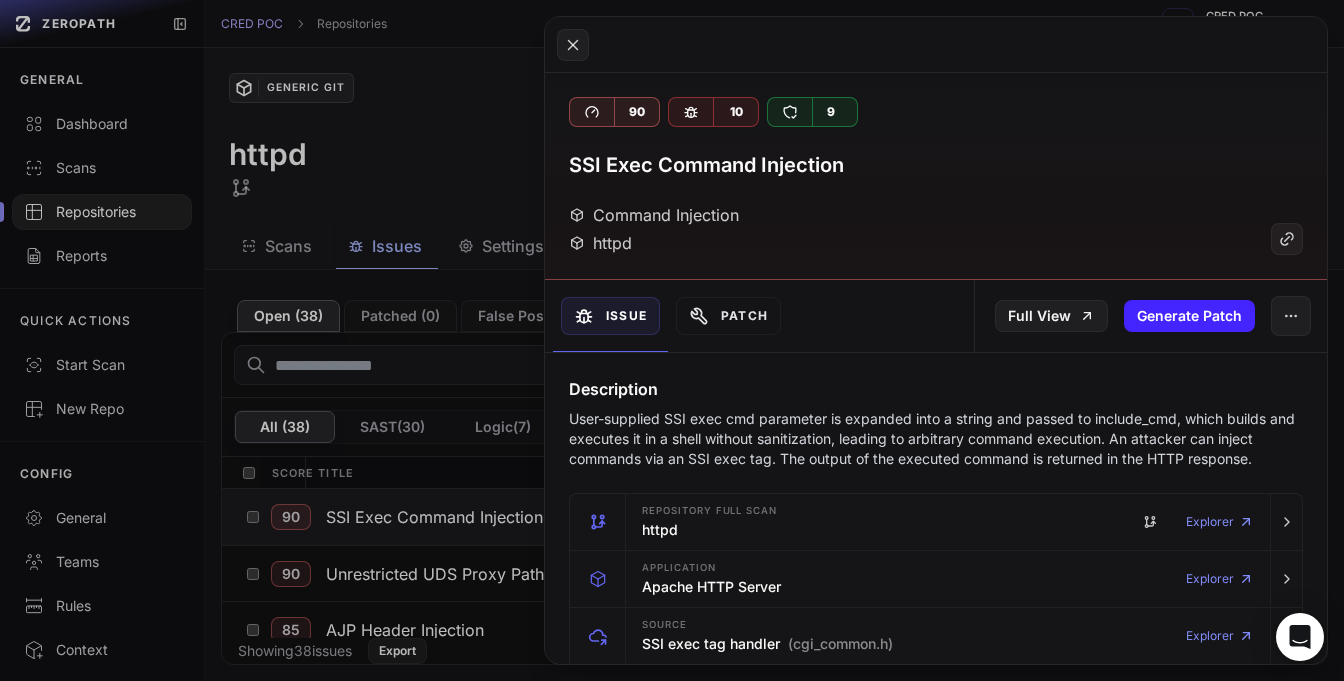 click on "User-supplied SSI exec cmd parameter is expanded into a string and passed to include_cmd, which builds and executes it in a shell without sanitization, leading to arbitrary command execution. An attacker can inject commands via an SSI exec tag. The output of the executed command is returned in the HTTP response." at bounding box center [936, 439] 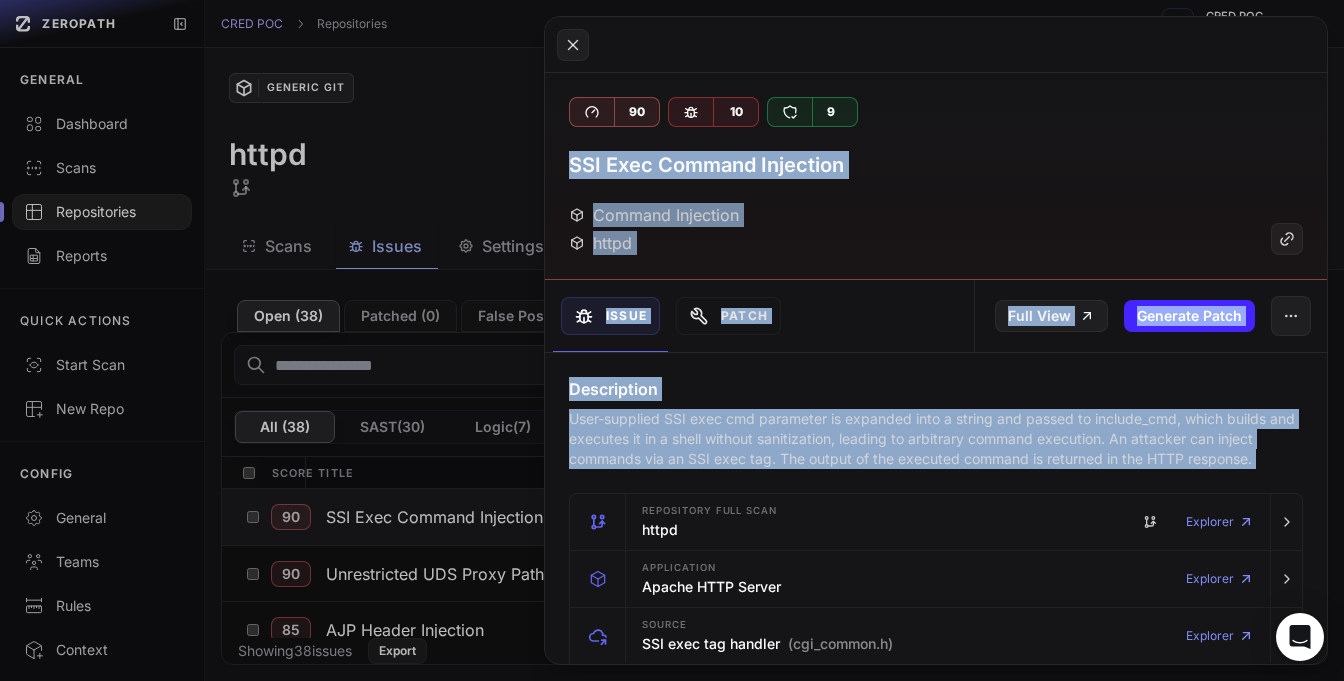 drag, startPoint x: 890, startPoint y: 451, endPoint x: 857, endPoint y: 188, distance: 265.06226 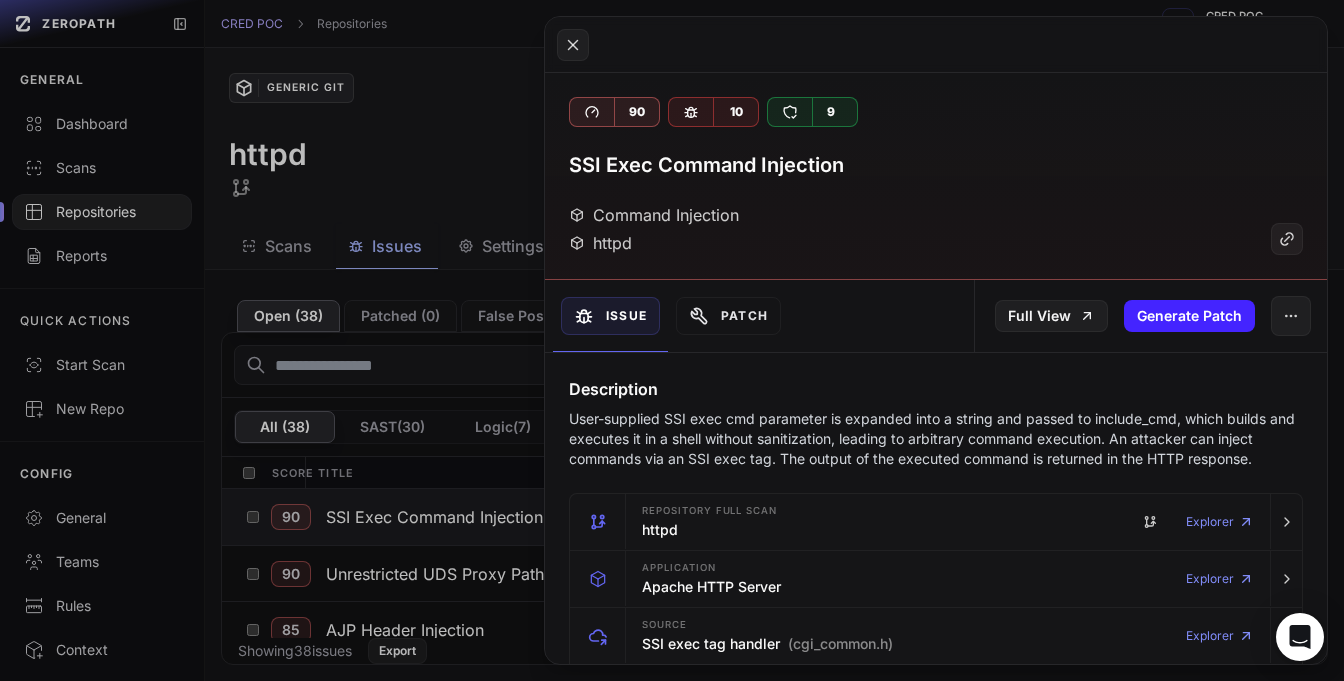 click on "User-supplied SSI exec cmd parameter is expanded into a string and passed to include_cmd, which builds and executes it in a shell without sanitization, leading to arbitrary command execution. An attacker can inject commands via an SSI exec tag. The output of the executed command is returned in the HTTP response." at bounding box center (936, 439) 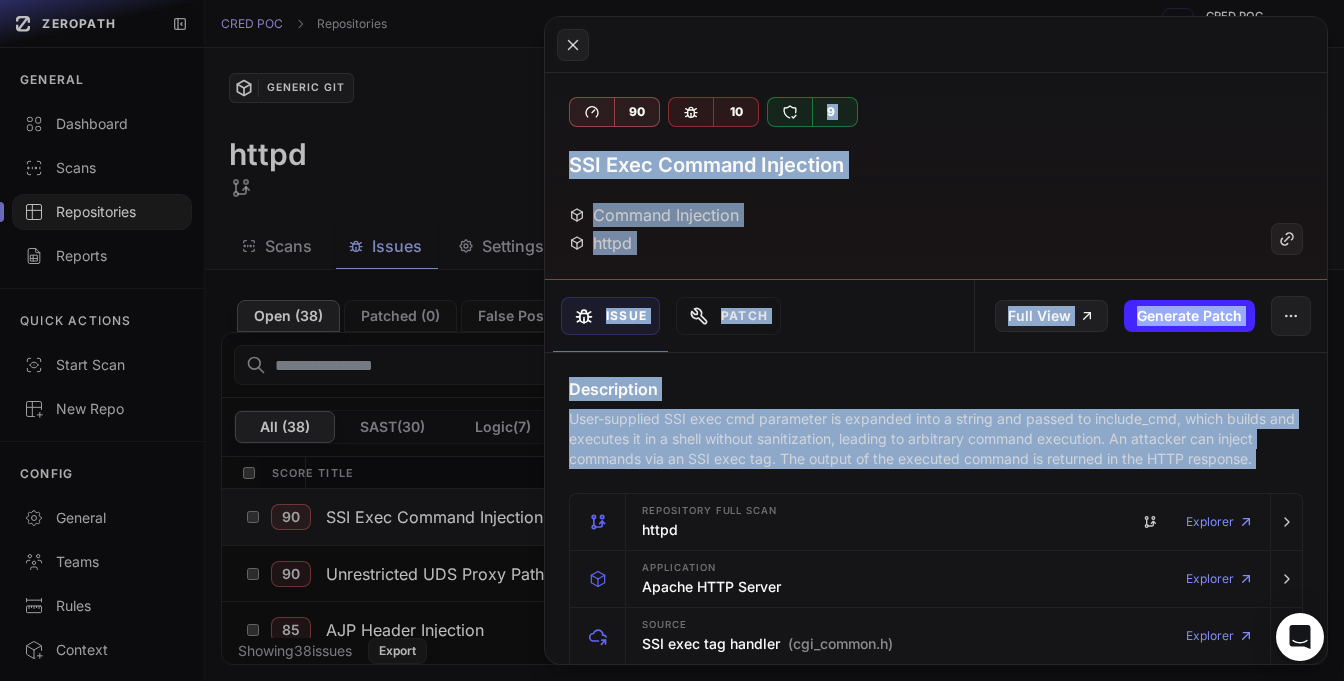 drag, startPoint x: 879, startPoint y: 410, endPoint x: 886, endPoint y: 78, distance: 332.0738 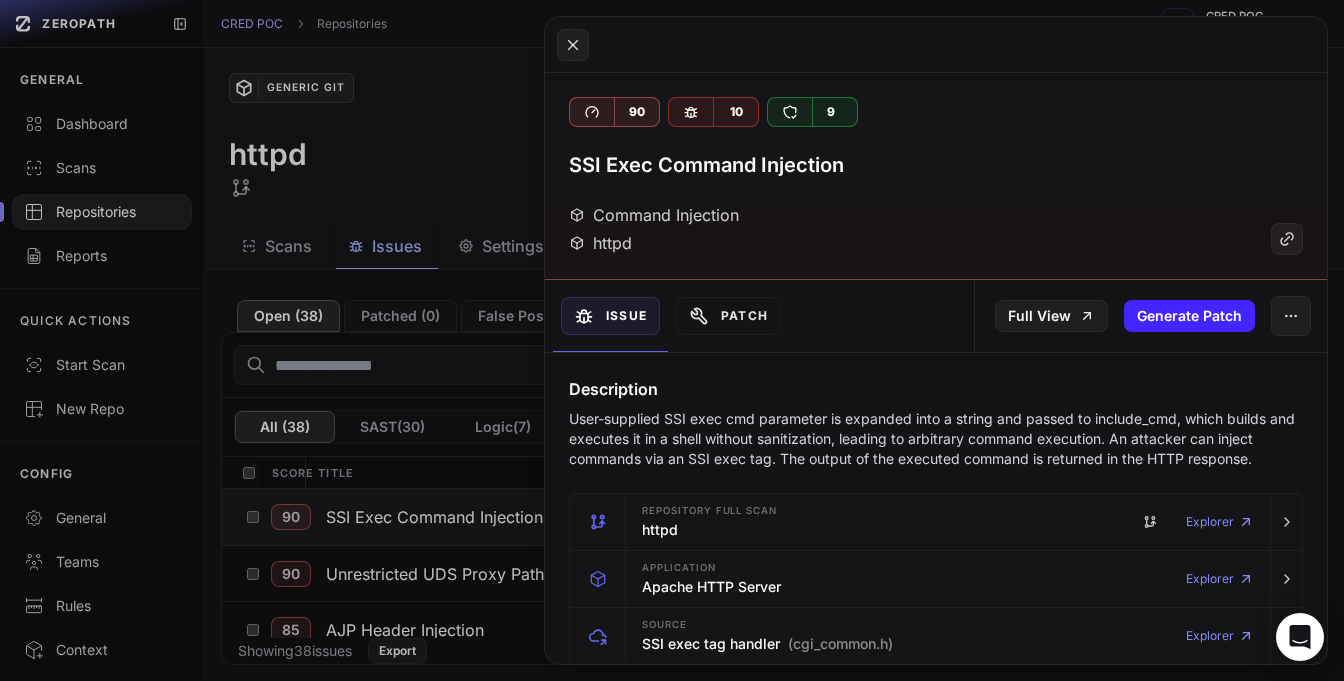 click on "Description" at bounding box center [936, 389] 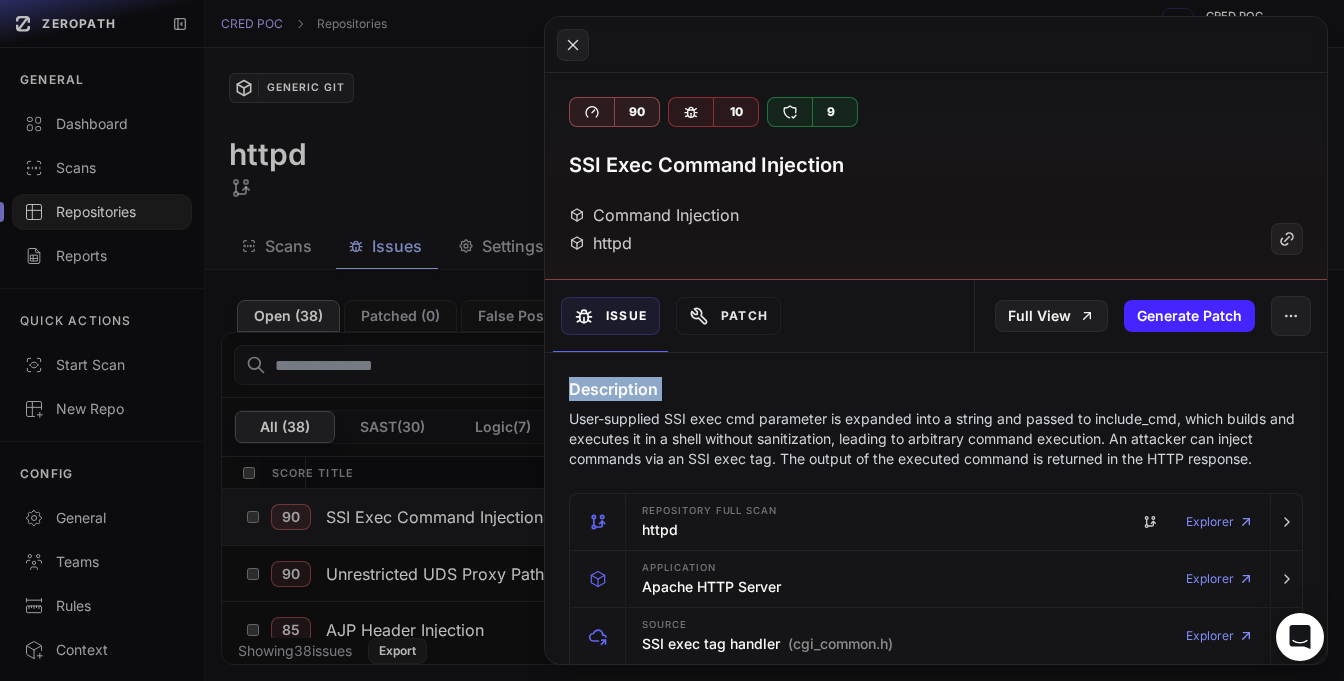 drag, startPoint x: 917, startPoint y: 393, endPoint x: 945, endPoint y: 273, distance: 123.22337 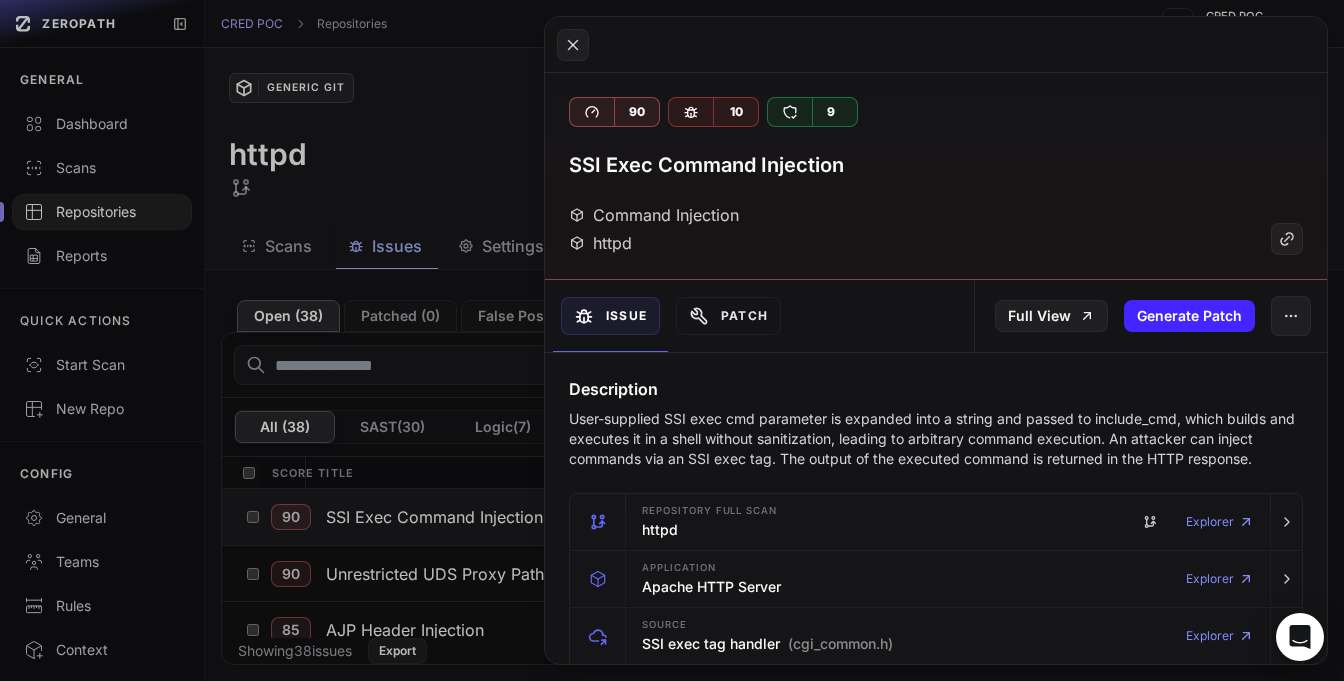 click on "User-supplied SSI exec cmd parameter is expanded into a string and passed to include_cmd, which builds and executes it in a shell without sanitization, leading to arbitrary command execution. An attacker can inject commands via an SSI exec tag. The output of the executed command is returned in the HTTP response." at bounding box center (936, 439) 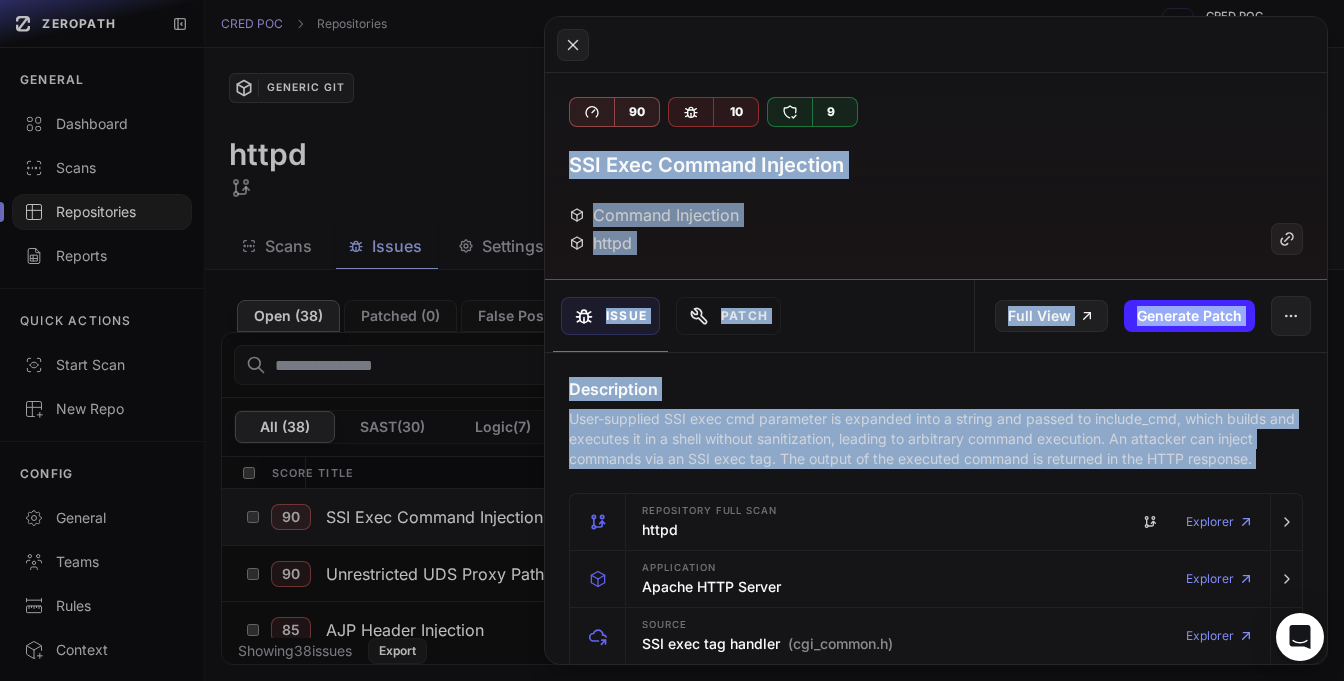 drag, startPoint x: 948, startPoint y: 462, endPoint x: 964, endPoint y: 142, distance: 320.39975 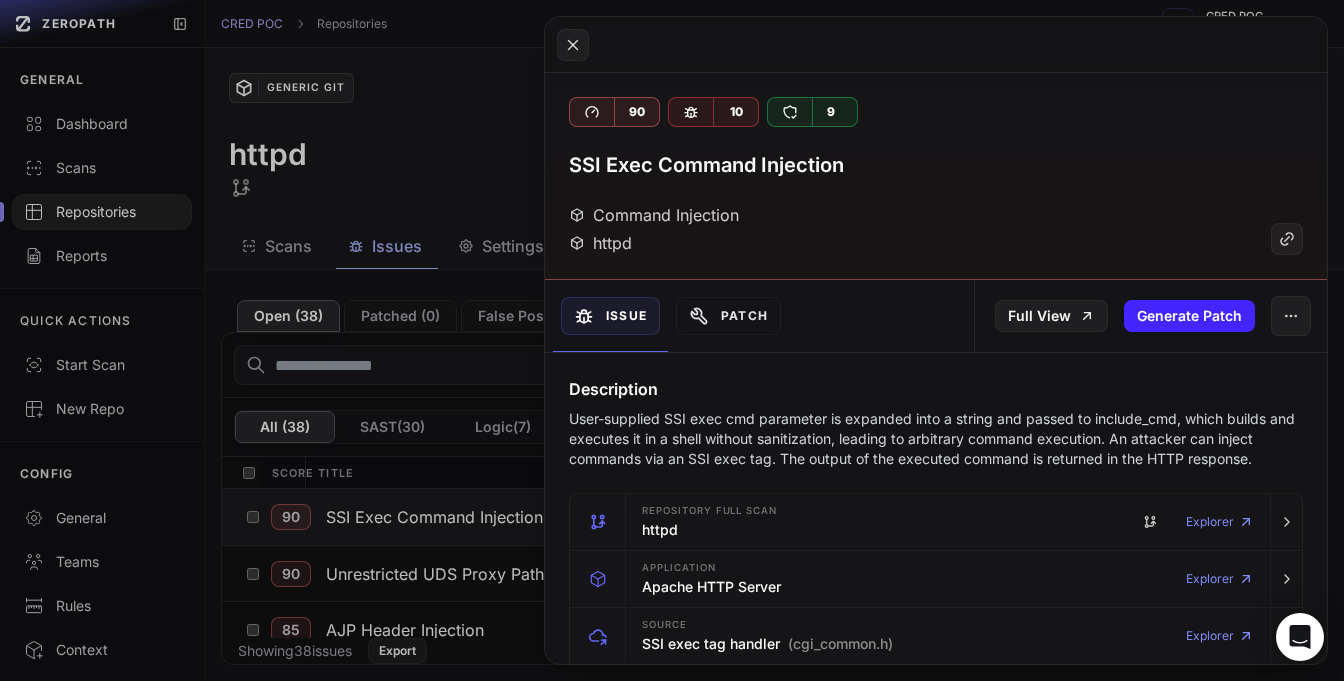 scroll, scrollTop: 0, scrollLeft: 0, axis: both 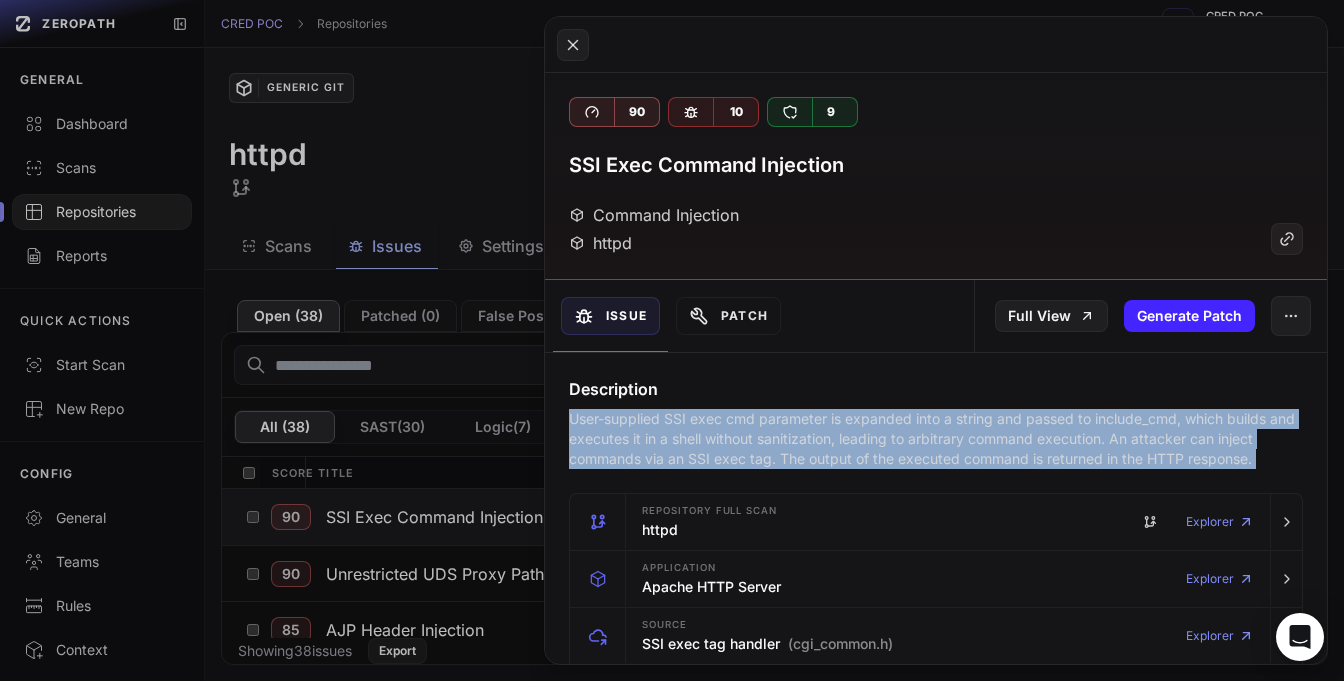 click on "User-supplied SSI exec cmd parameter is expanded into a string and passed to include_cmd, which builds and executes it in a shell without sanitization, leading to arbitrary command execution. An attacker can inject commands via an SSI exec tag. The output of the executed command is returned in the HTTP response." at bounding box center [936, 439] 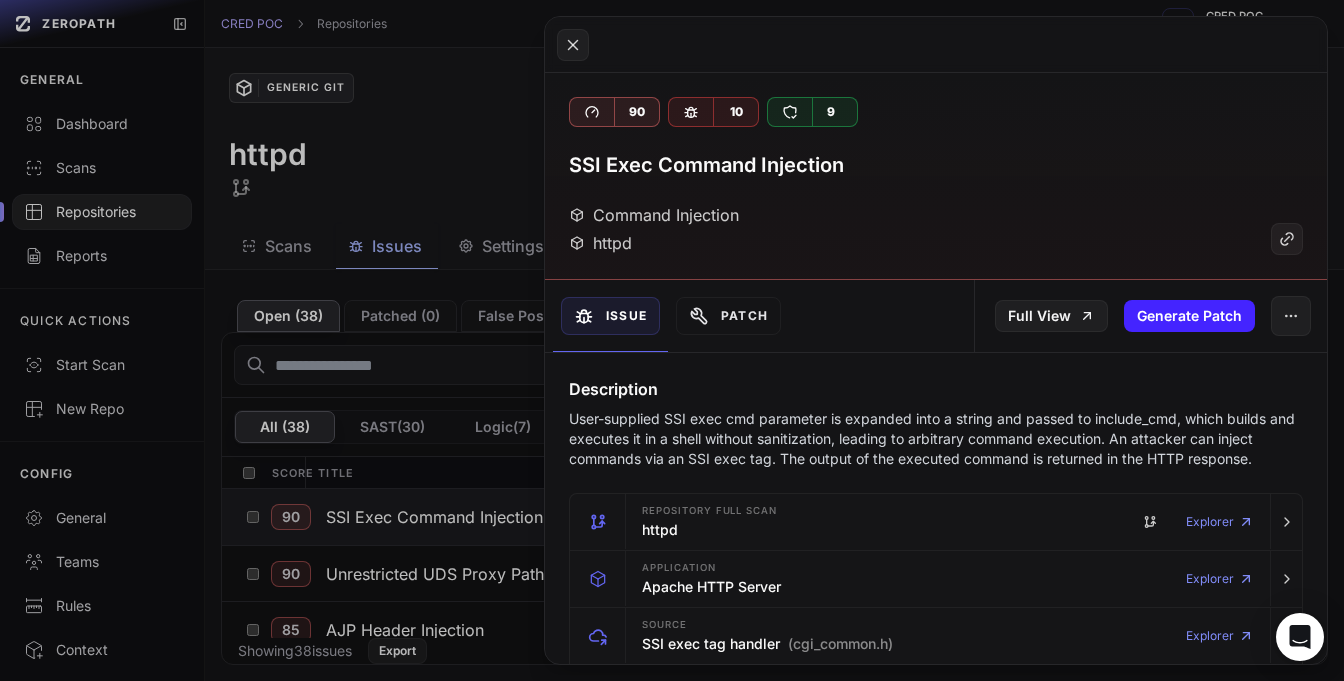 click on "User-supplied SSI exec cmd parameter is expanded into a string and passed to include_cmd, which builds and executes it in a shell without sanitization, leading to arbitrary command execution. An attacker can inject commands via an SSI exec tag. The output of the executed command is returned in the HTTP response." at bounding box center (936, 439) 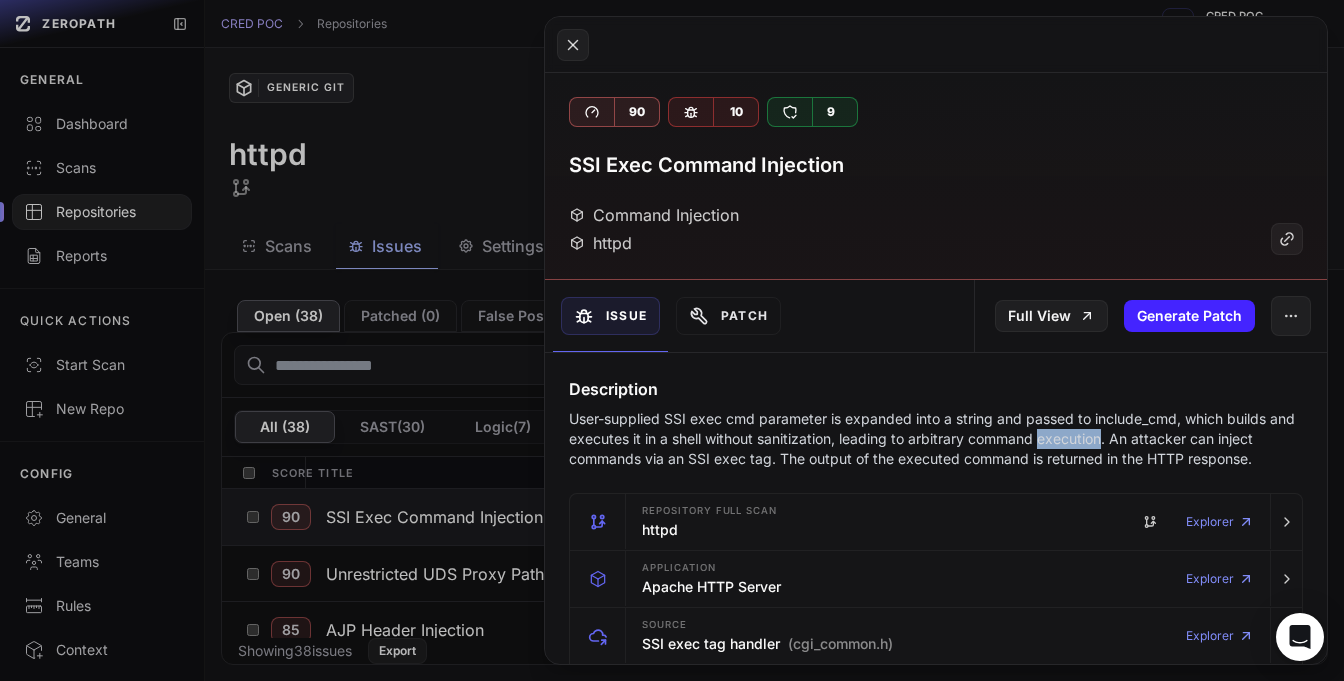 click on "User-supplied SSI exec cmd parameter is expanded into a string and passed to include_cmd, which builds and executes it in a shell without sanitization, leading to arbitrary command execution. An attacker can inject commands via an SSI exec tag. The output of the executed command is returned in the HTTP response." at bounding box center [936, 439] 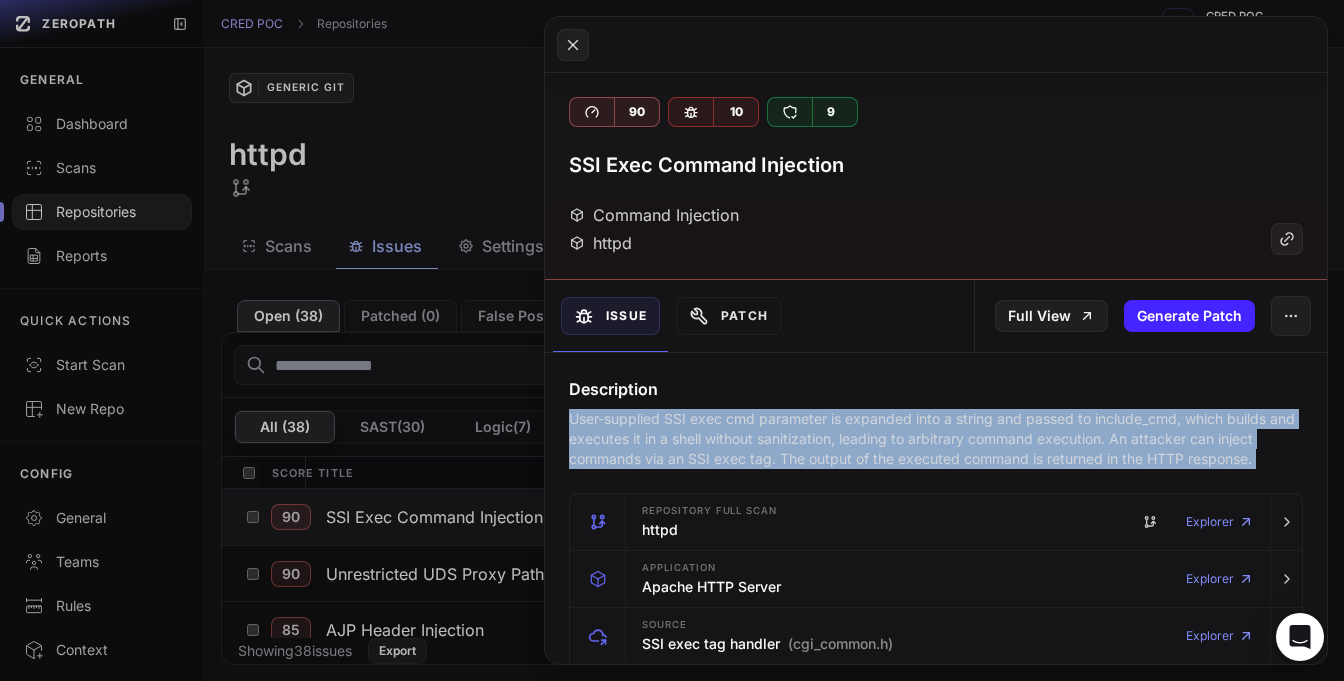 click on "User-supplied SSI exec cmd parameter is expanded into a string and passed to include_cmd, which builds and executes it in a shell without sanitization, leading to arbitrary command execution. An attacker can inject commands via an SSI exec tag. The output of the executed command is returned in the HTTP response." at bounding box center [936, 439] 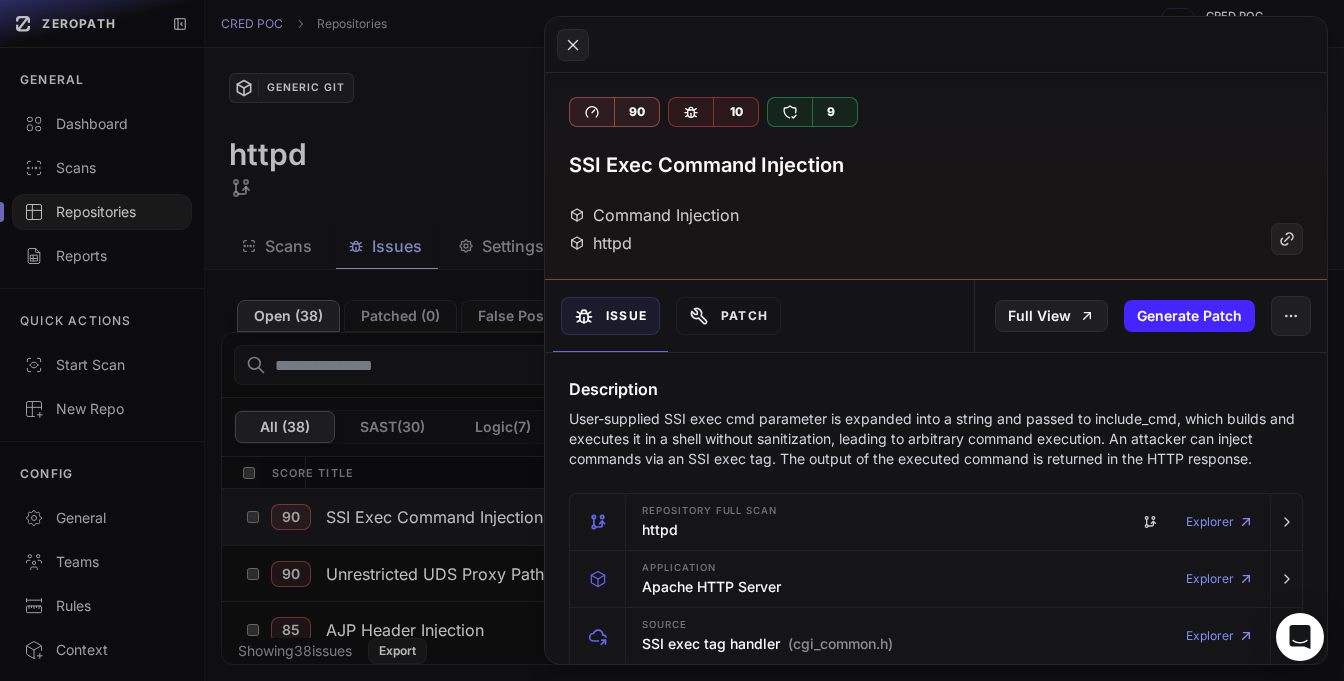 click on "User-supplied SSI exec cmd parameter is expanded into a string and passed to include_cmd, which builds and executes it in a shell without sanitization, leading to arbitrary command execution. An attacker can inject commands via an SSI exec tag. The output of the executed command is returned in the HTTP response." at bounding box center [936, 439] 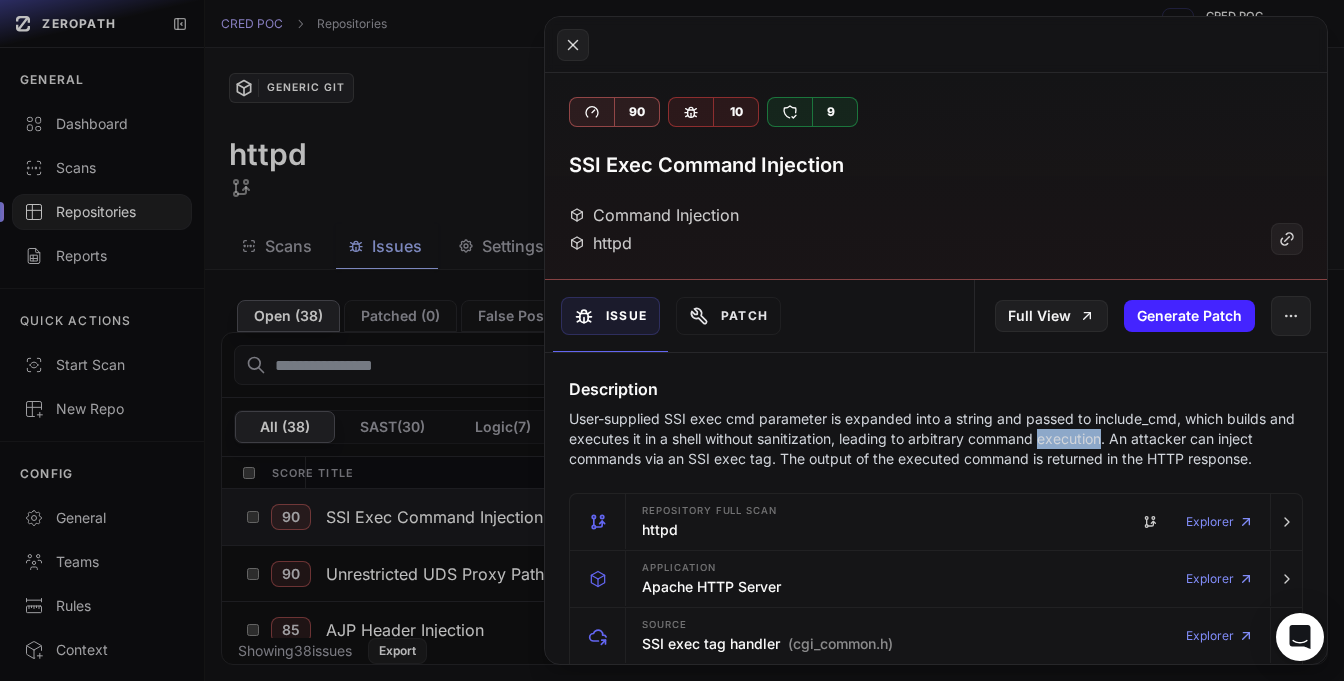 click on "User-supplied SSI exec cmd parameter is expanded into a string and passed to include_cmd, which builds and executes it in a shell without sanitization, leading to arbitrary command execution. An attacker can inject commands via an SSI exec tag. The output of the executed command is returned in the HTTP response." at bounding box center [936, 439] 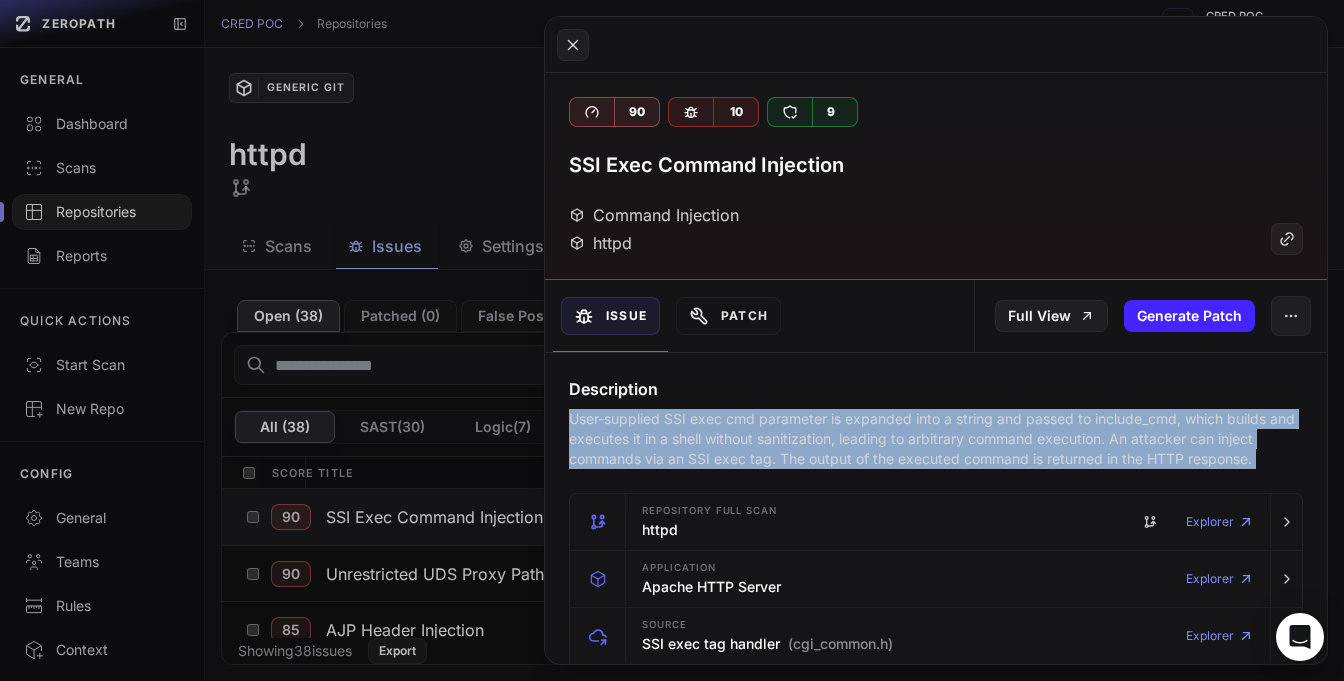click on "User-supplied SSI exec cmd parameter is expanded into a string and passed to include_cmd, which builds and executes it in a shell without sanitization, leading to arbitrary command execution. An attacker can inject commands via an SSI exec tag. The output of the executed command is returned in the HTTP response." at bounding box center (936, 439) 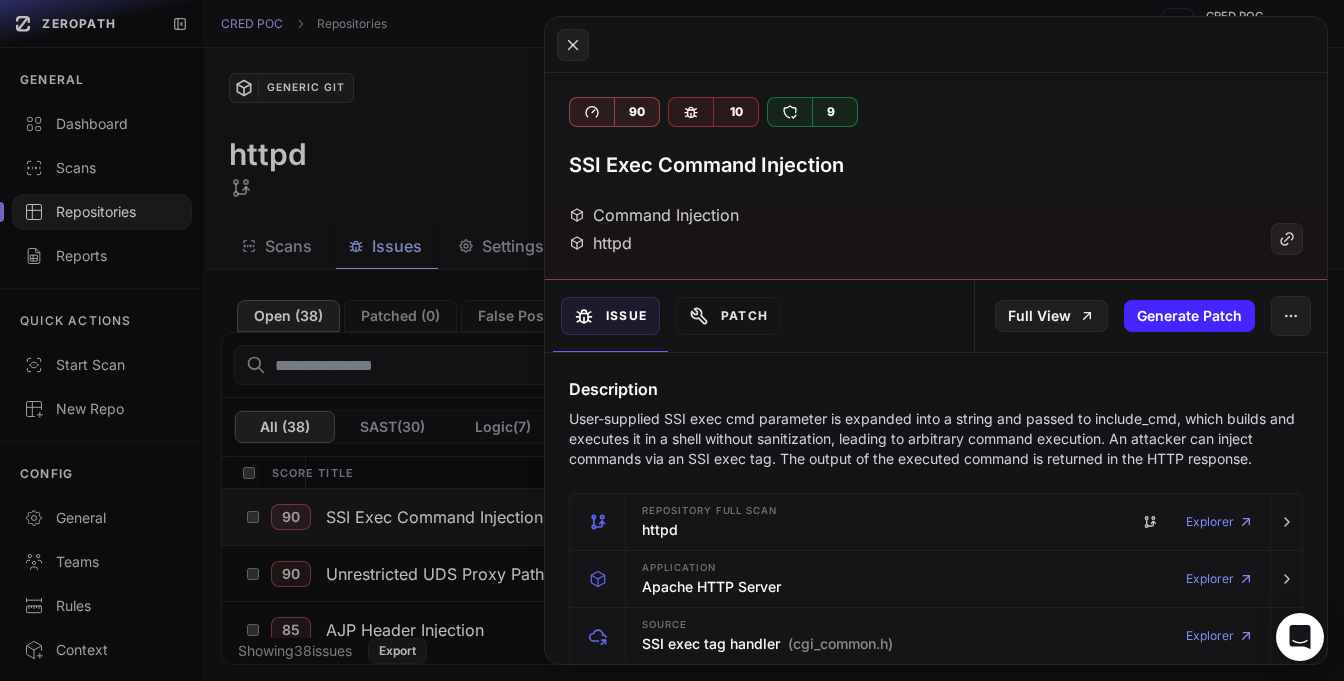 click on "User-supplied SSI exec cmd parameter is expanded into a string and passed to include_cmd, which builds and executes it in a shell without sanitization, leading to arbitrary command execution. An attacker can inject commands via an SSI exec tag. The output of the executed command is returned in the HTTP response." at bounding box center (936, 439) 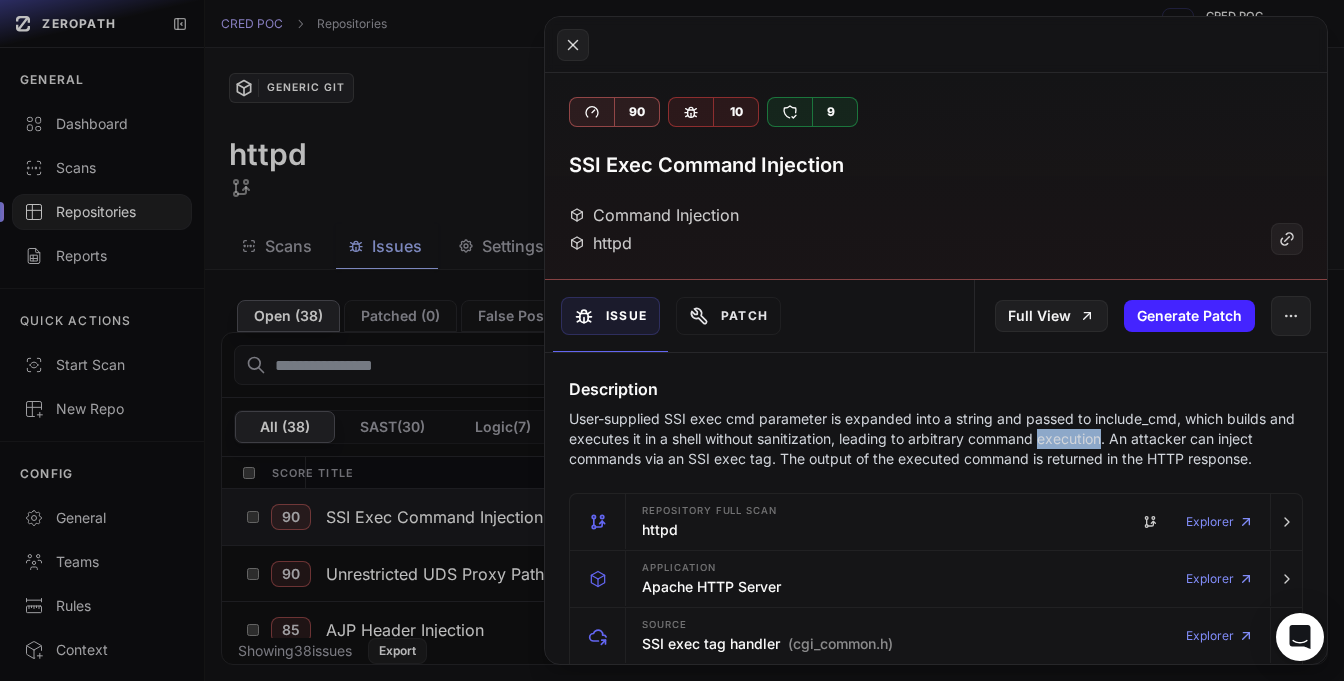 click on "User-supplied SSI exec cmd parameter is expanded into a string and passed to include_cmd, which builds and executes it in a shell without sanitization, leading to arbitrary command execution. An attacker can inject commands via an SSI exec tag. The output of the executed command is returned in the HTTP response." at bounding box center (936, 439) 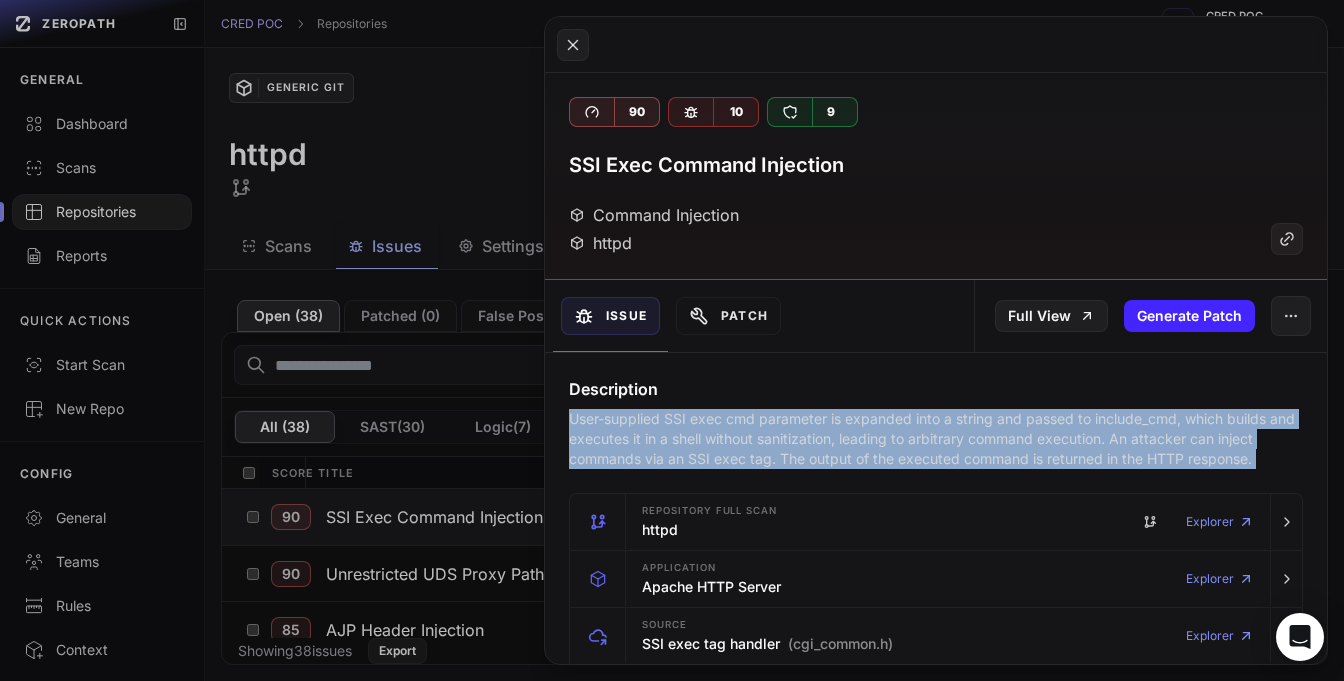 click on "User-supplied SSI exec cmd parameter is expanded into a string and passed to include_cmd, which builds and executes it in a shell without sanitization, leading to arbitrary command execution. An attacker can inject commands via an SSI exec tag. The output of the executed command is returned in the HTTP response." at bounding box center [936, 439] 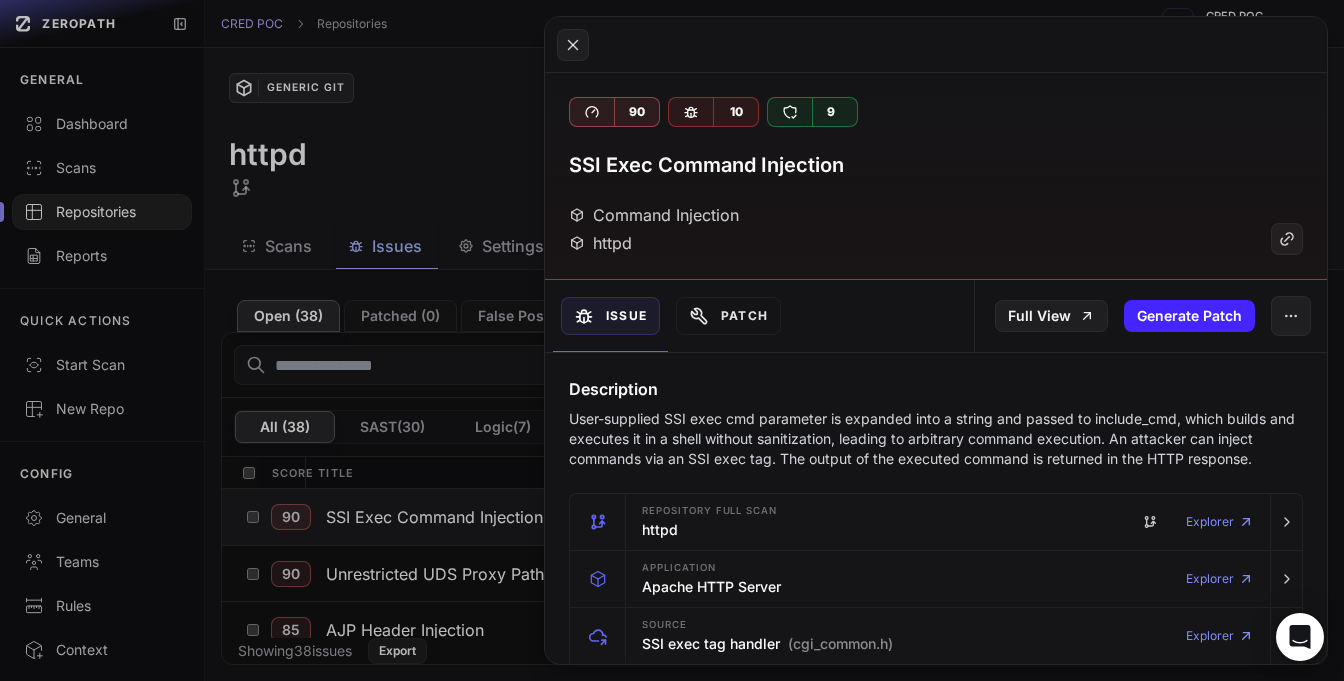click on "User-supplied SSI exec cmd parameter is expanded into a string and passed to include_cmd, which builds and executes it in a shell without sanitization, leading to arbitrary command execution. An attacker can inject commands via an SSI exec tag. The output of the executed command is returned in the HTTP response." at bounding box center [936, 439] 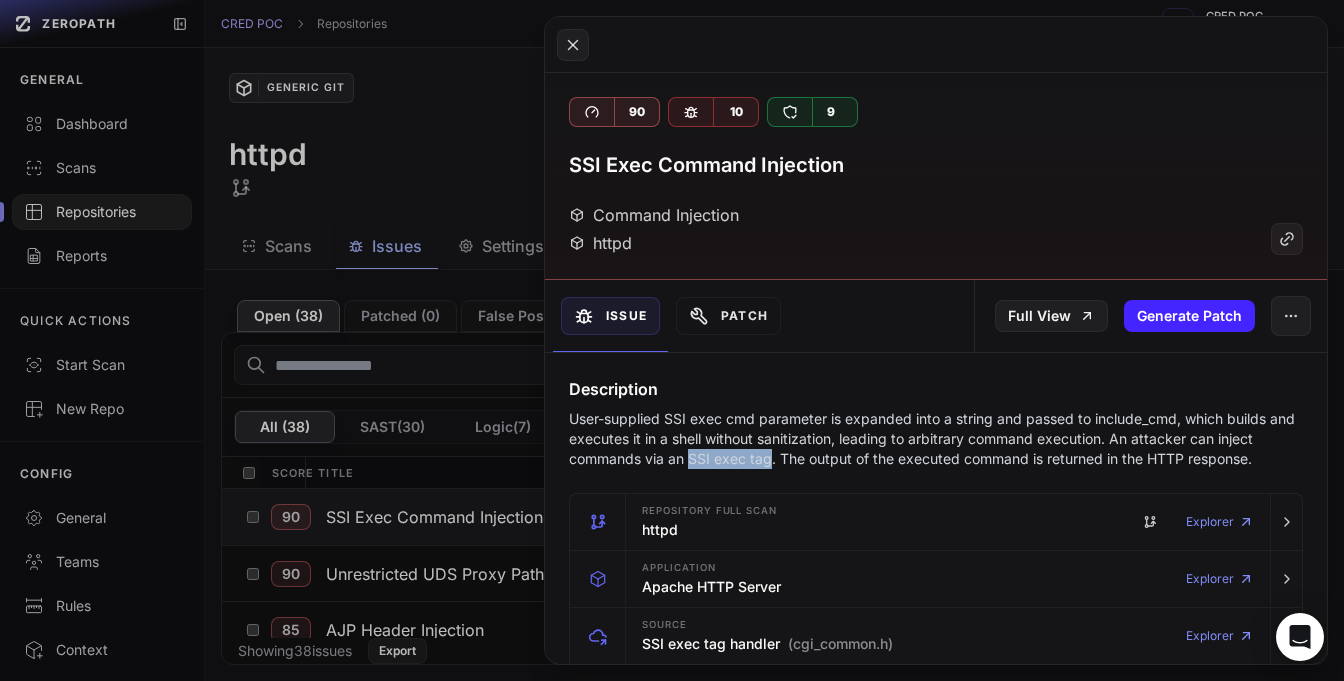 drag, startPoint x: 695, startPoint y: 463, endPoint x: 760, endPoint y: 462, distance: 65.00769 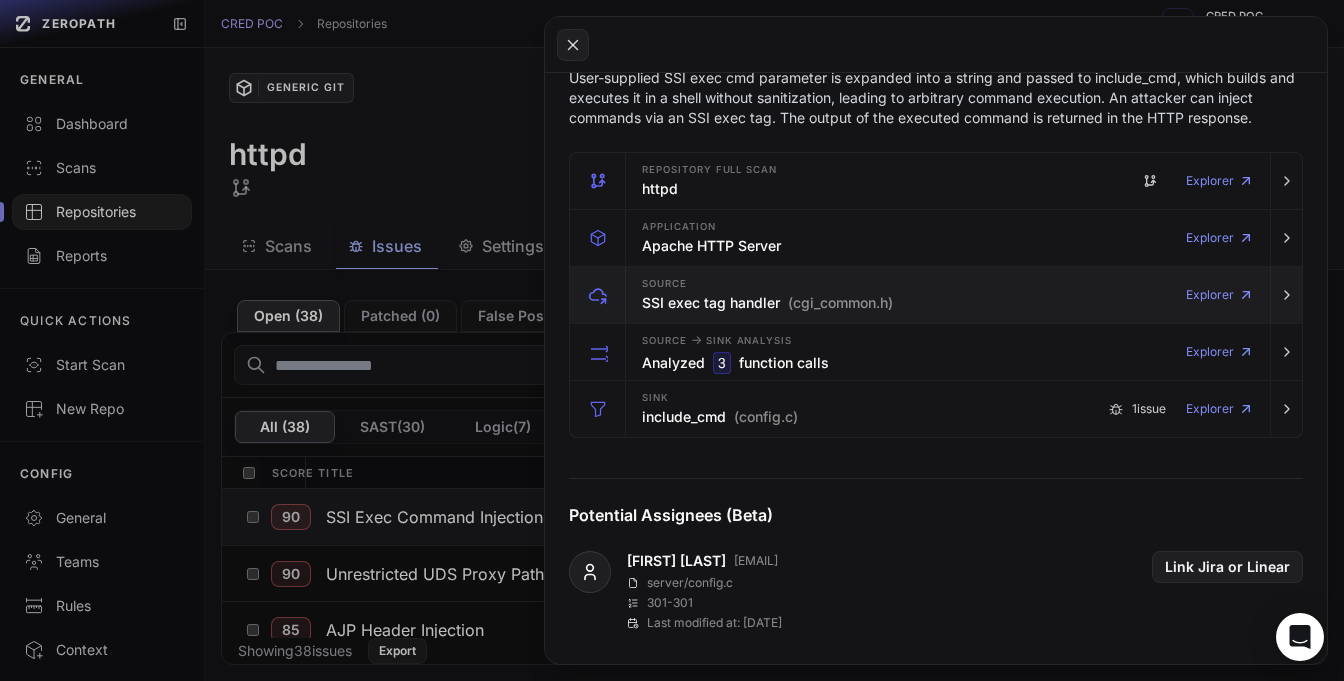 scroll, scrollTop: 343, scrollLeft: 0, axis: vertical 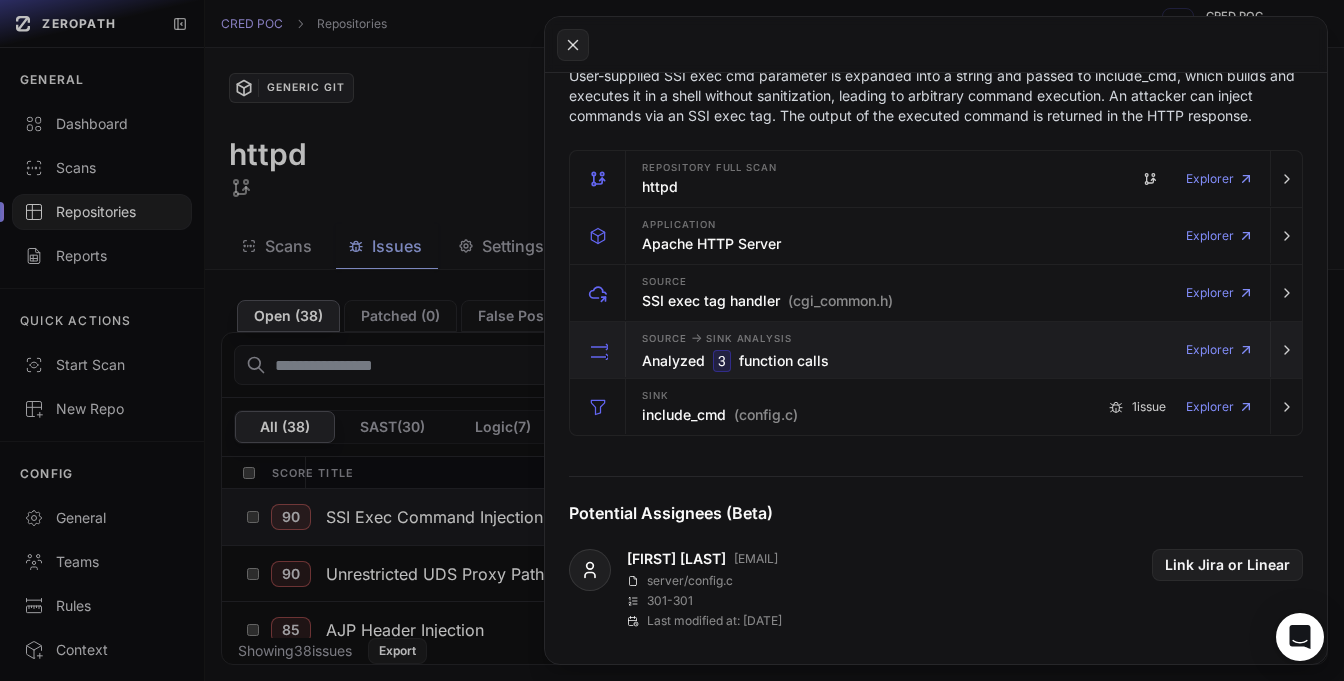 click on "Source    ->   Sink Analysis   Analyzed    3    function calls   Explorer" at bounding box center [948, 350] 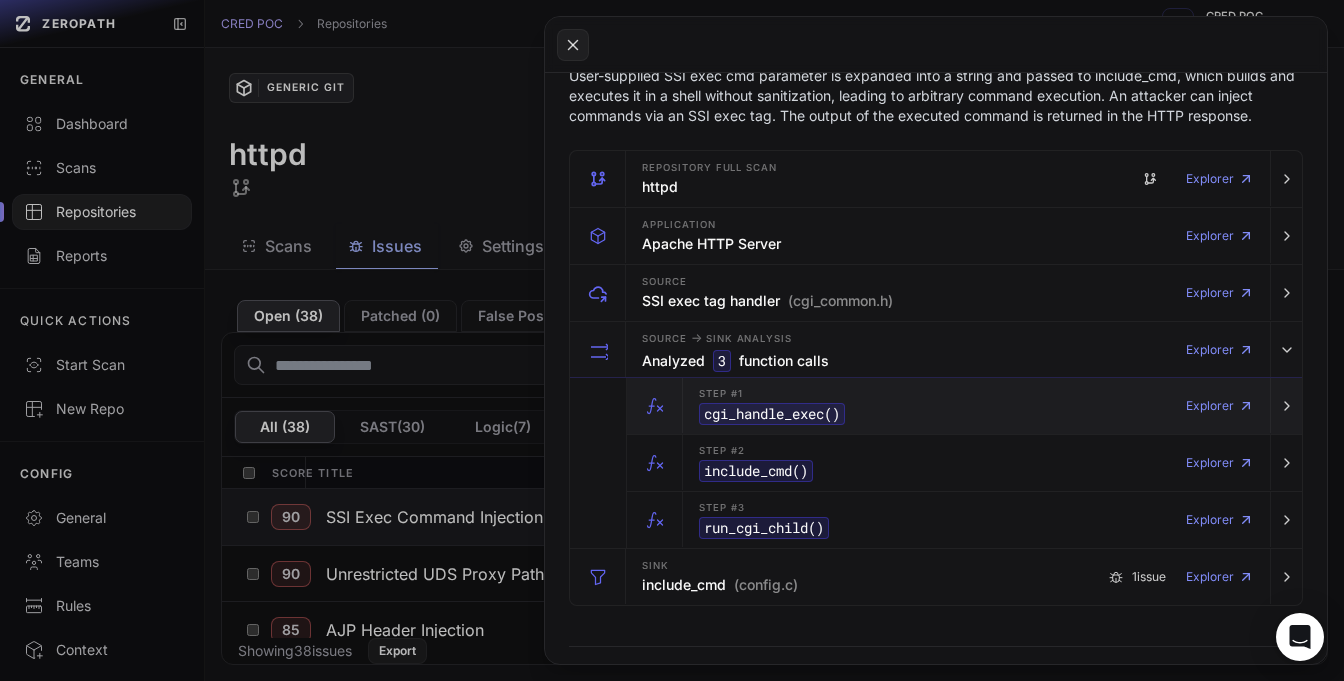 click on "Step #1   cgi_handle_exec ()   Explorer" at bounding box center (976, 406) 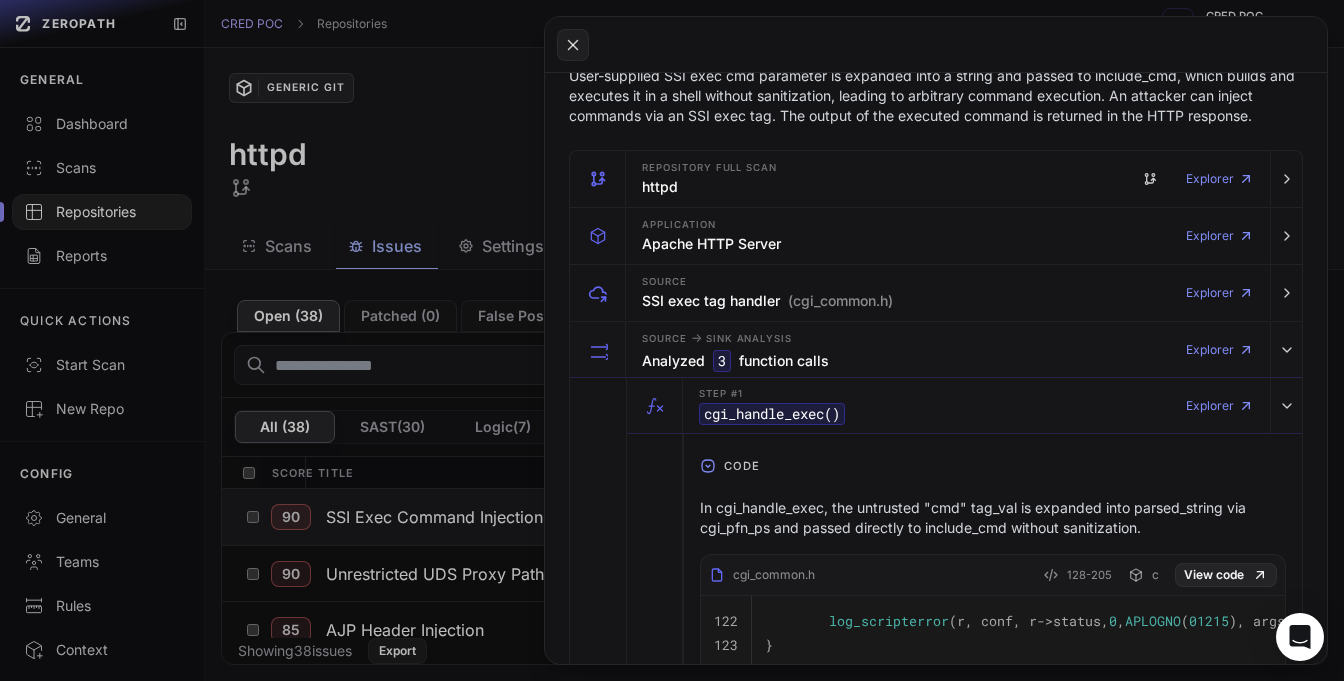 scroll, scrollTop: 484, scrollLeft: 0, axis: vertical 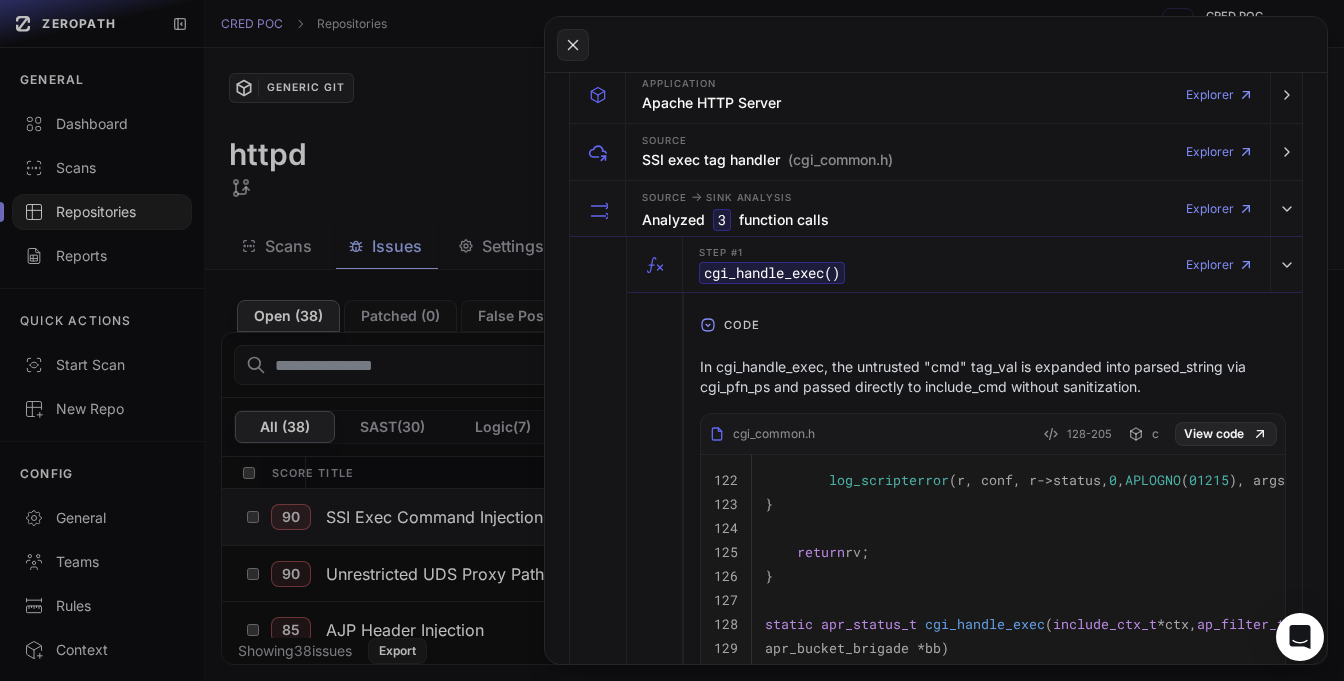 click on "In cgi_handle_exec, the untrusted "cmd" tag_val is expanded into parsed_string via cgi_pfn_ps and passed directly to include_cmd without sanitization." at bounding box center [993, 377] 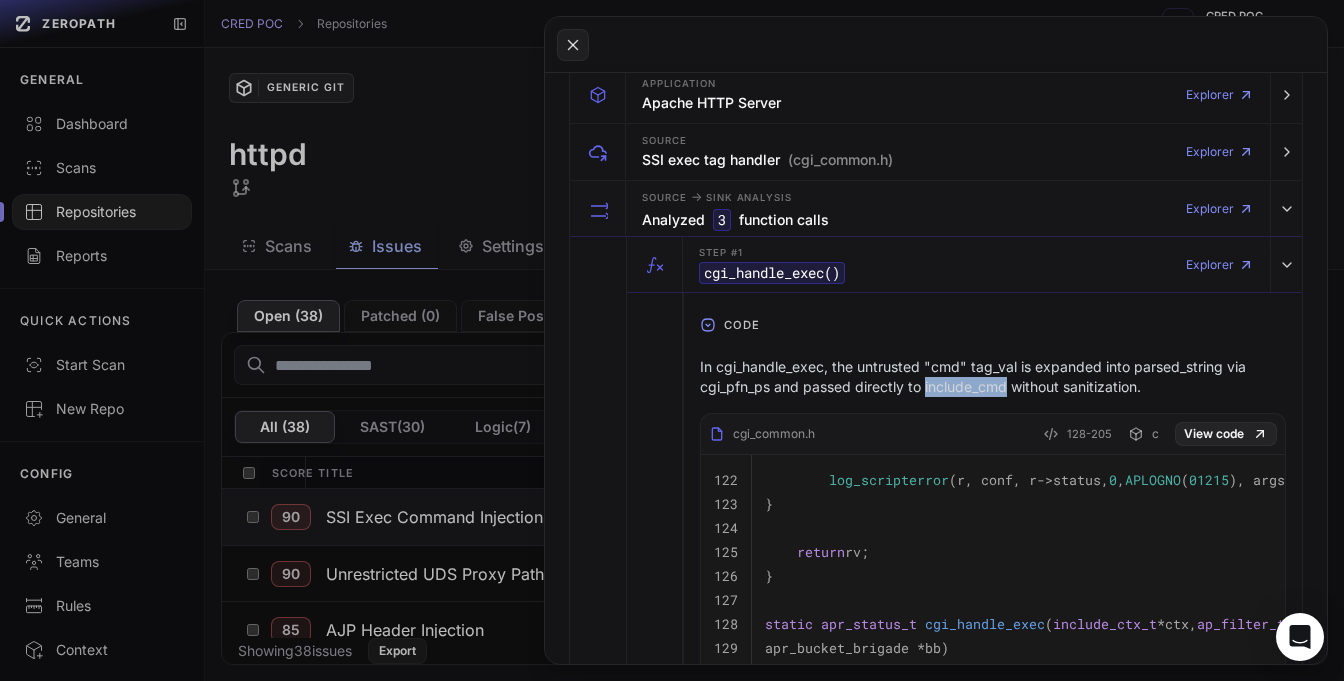 click on "In cgi_handle_exec, the untrusted "cmd" tag_val is expanded into parsed_string via cgi_pfn_ps and passed directly to include_cmd without sanitization." at bounding box center [993, 377] 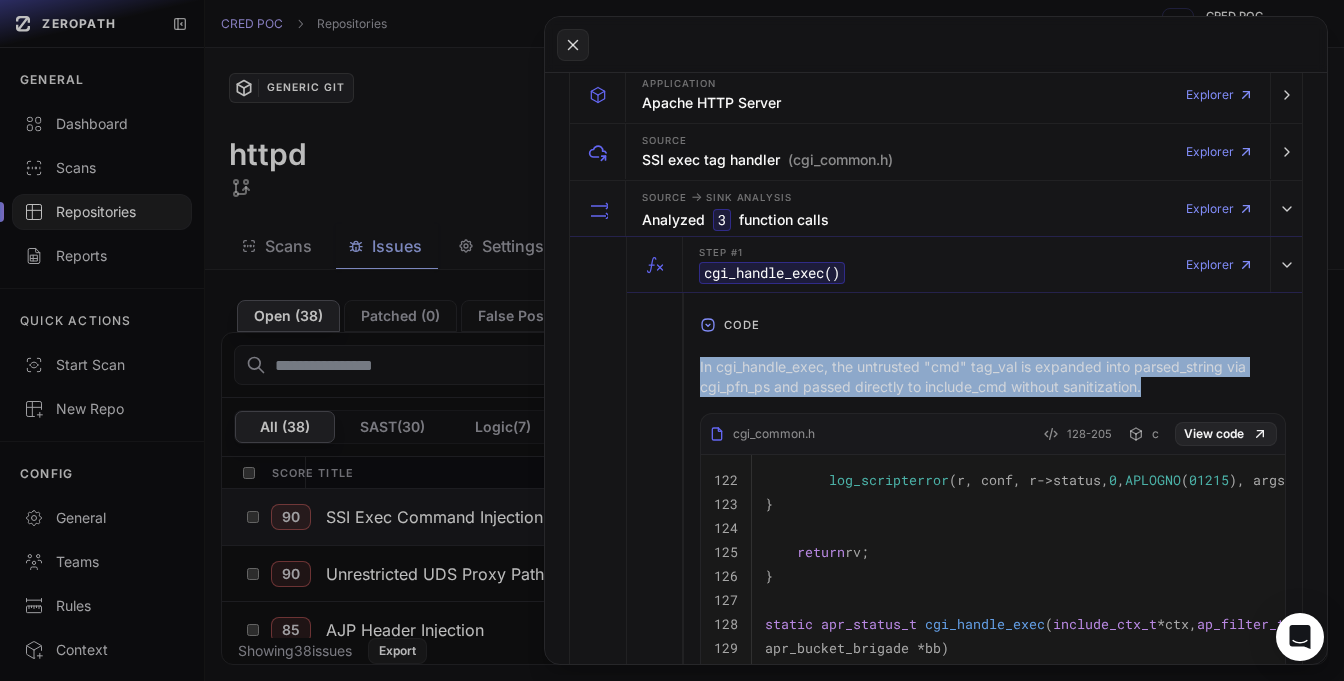 drag, startPoint x: 937, startPoint y: 385, endPoint x: 873, endPoint y: 344, distance: 76.00658 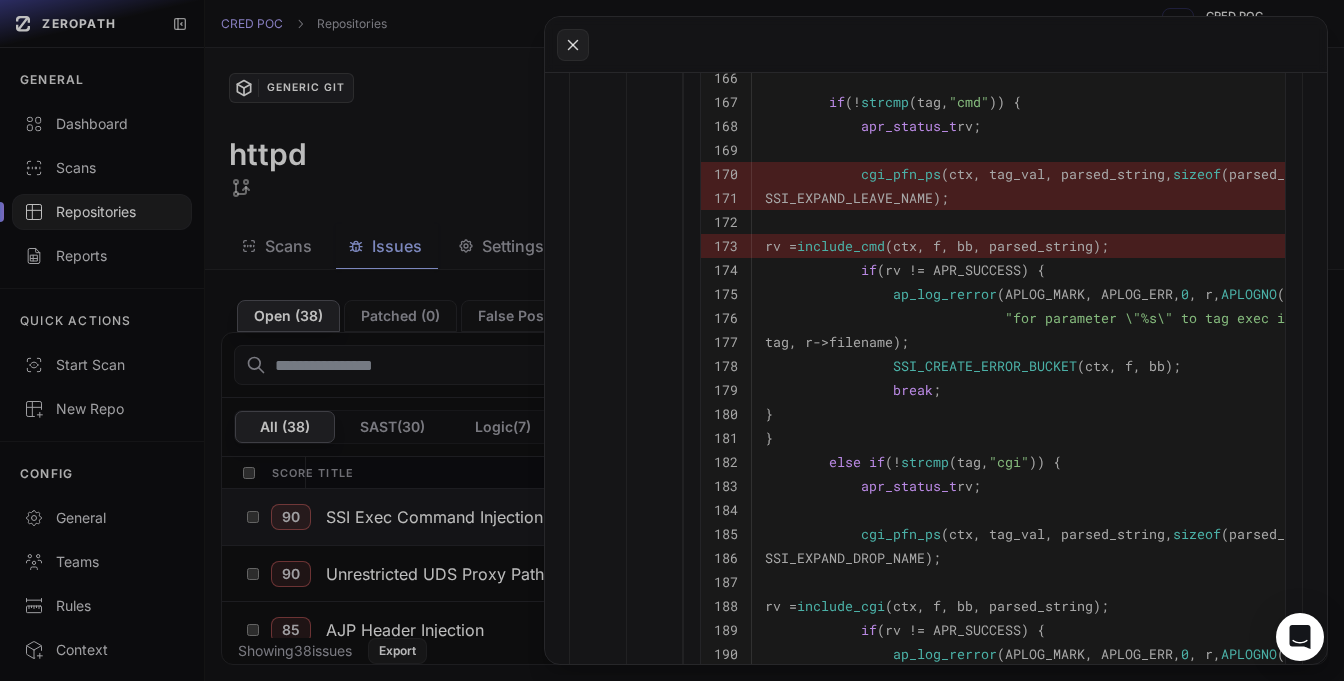 scroll, scrollTop: 1893, scrollLeft: 0, axis: vertical 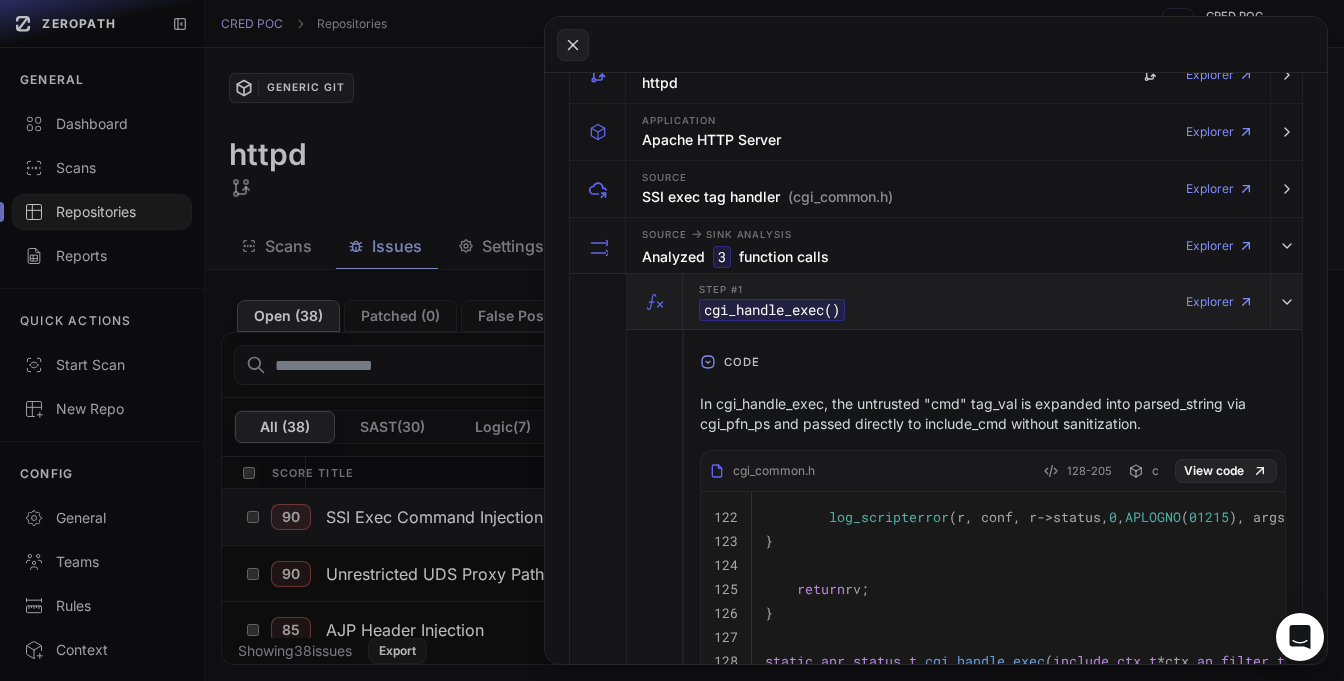 click on "cgi_handle_exec ()" at bounding box center [772, 310] 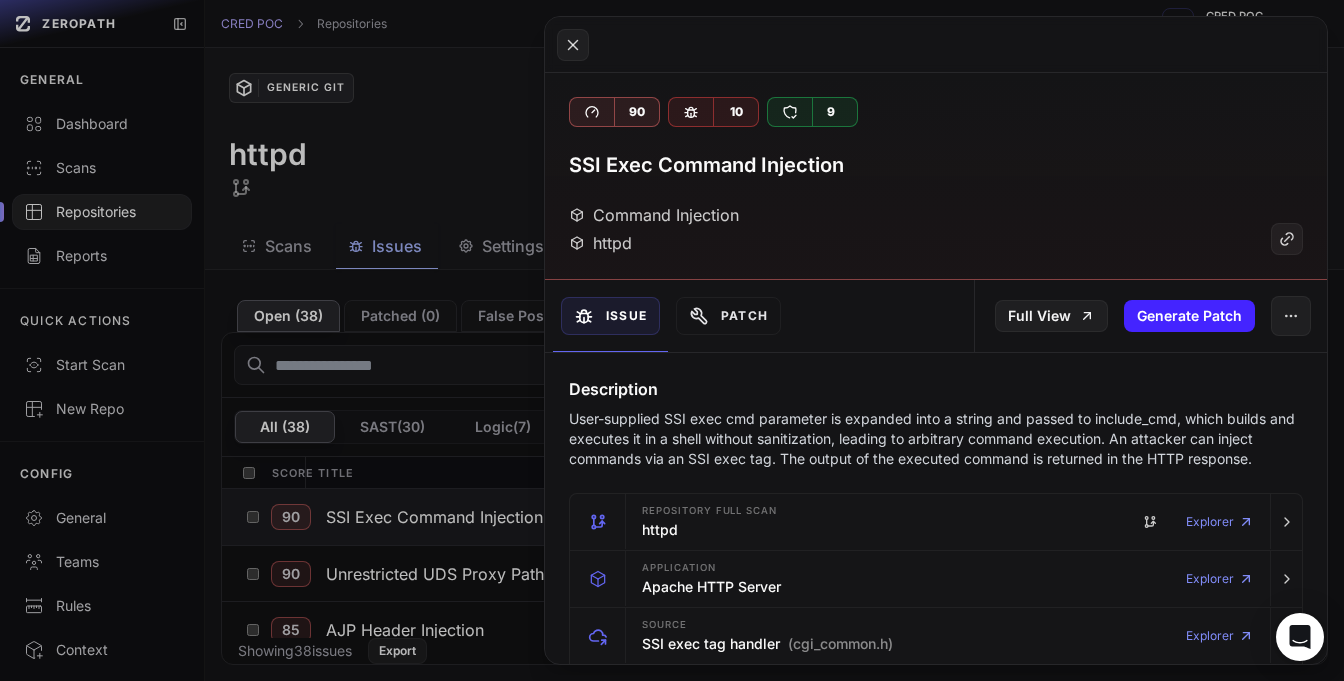 scroll, scrollTop: 0, scrollLeft: 0, axis: both 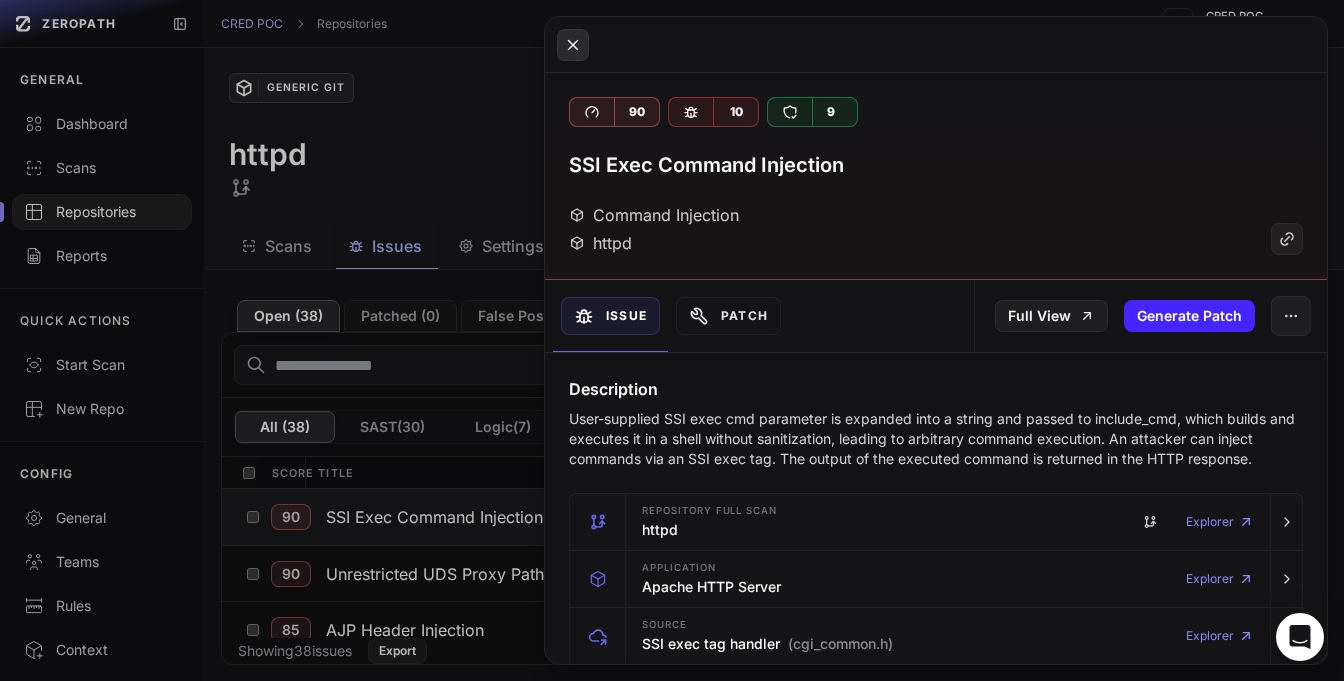 click at bounding box center [573, 45] 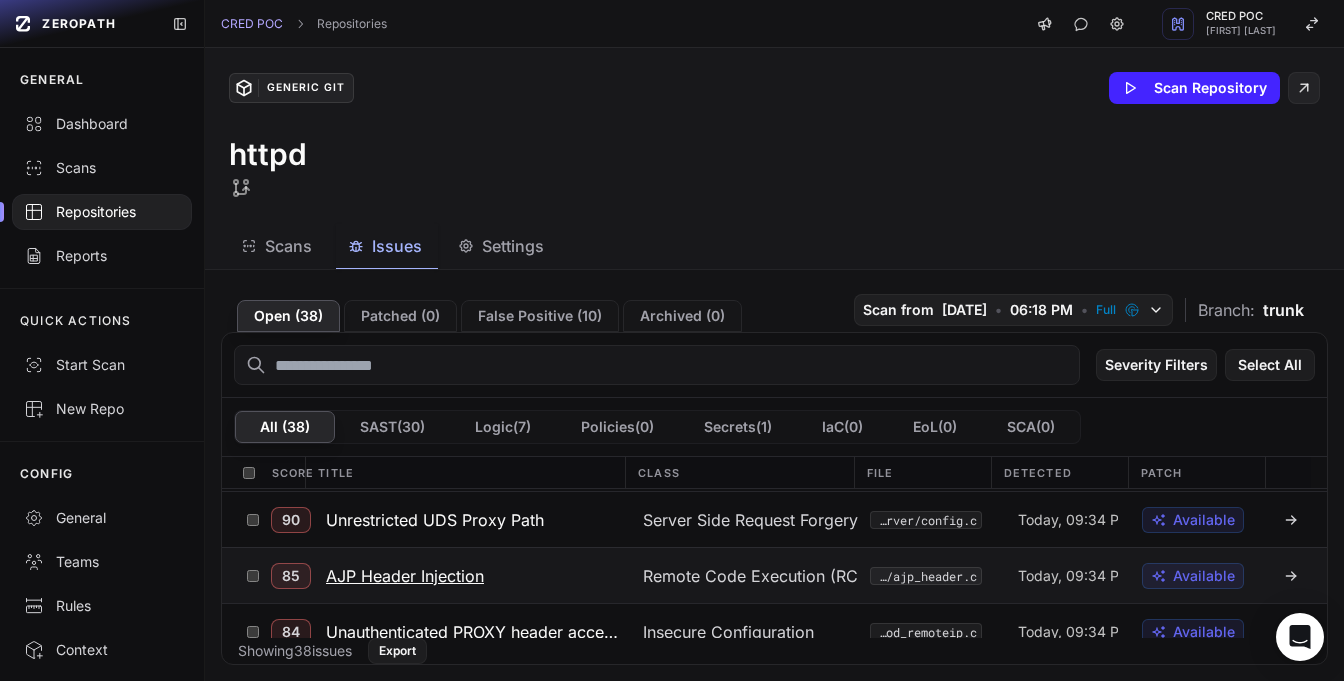 scroll, scrollTop: 94, scrollLeft: 0, axis: vertical 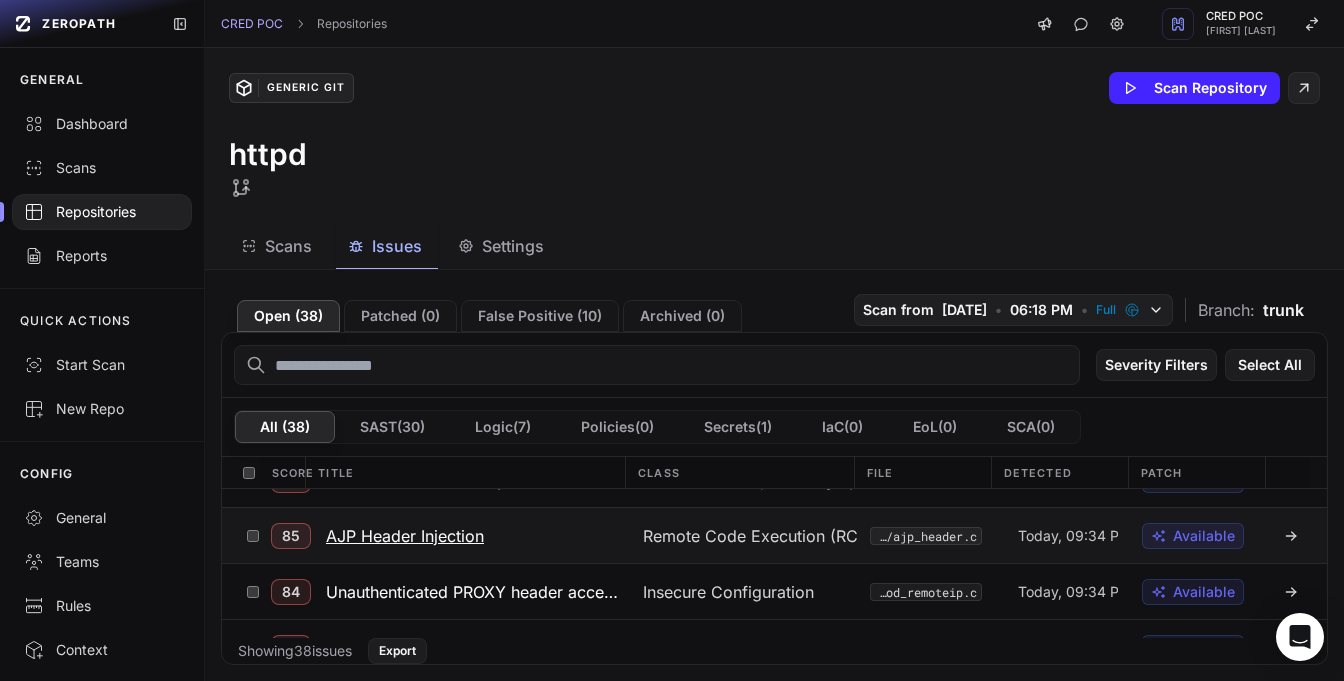 click on "AJP Header Injection" at bounding box center [405, 536] 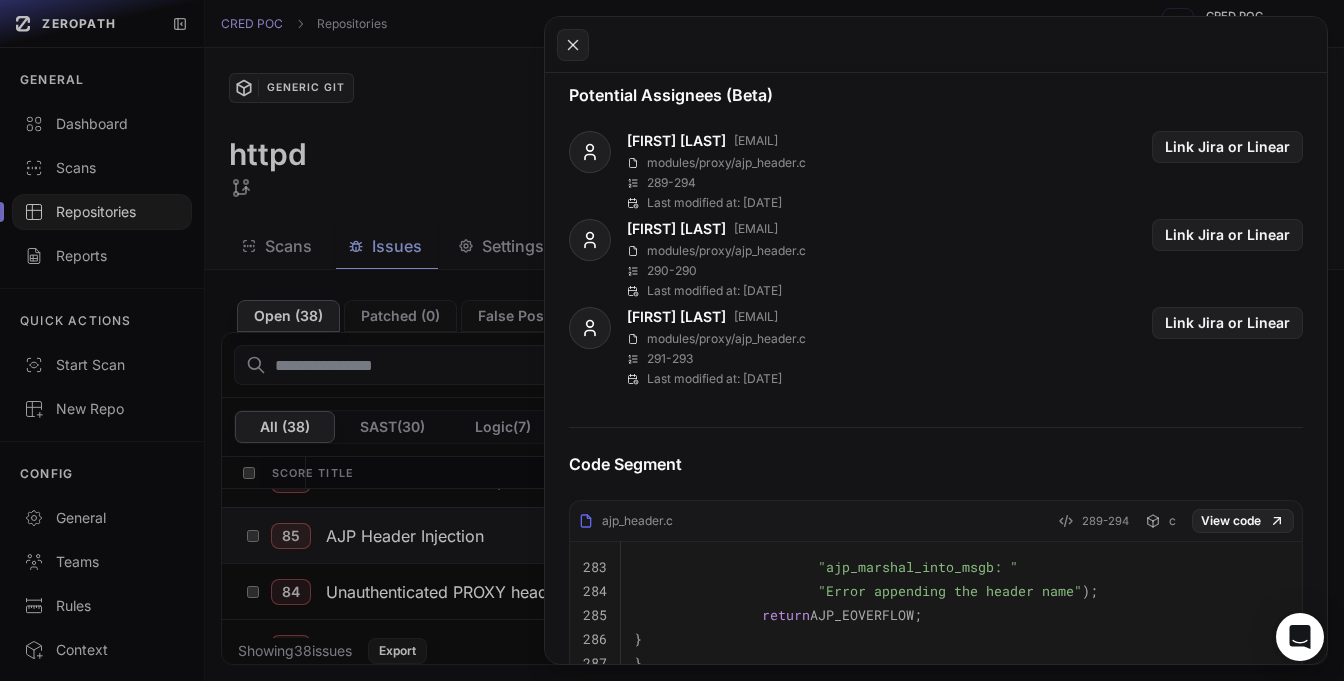 scroll, scrollTop: 760, scrollLeft: 0, axis: vertical 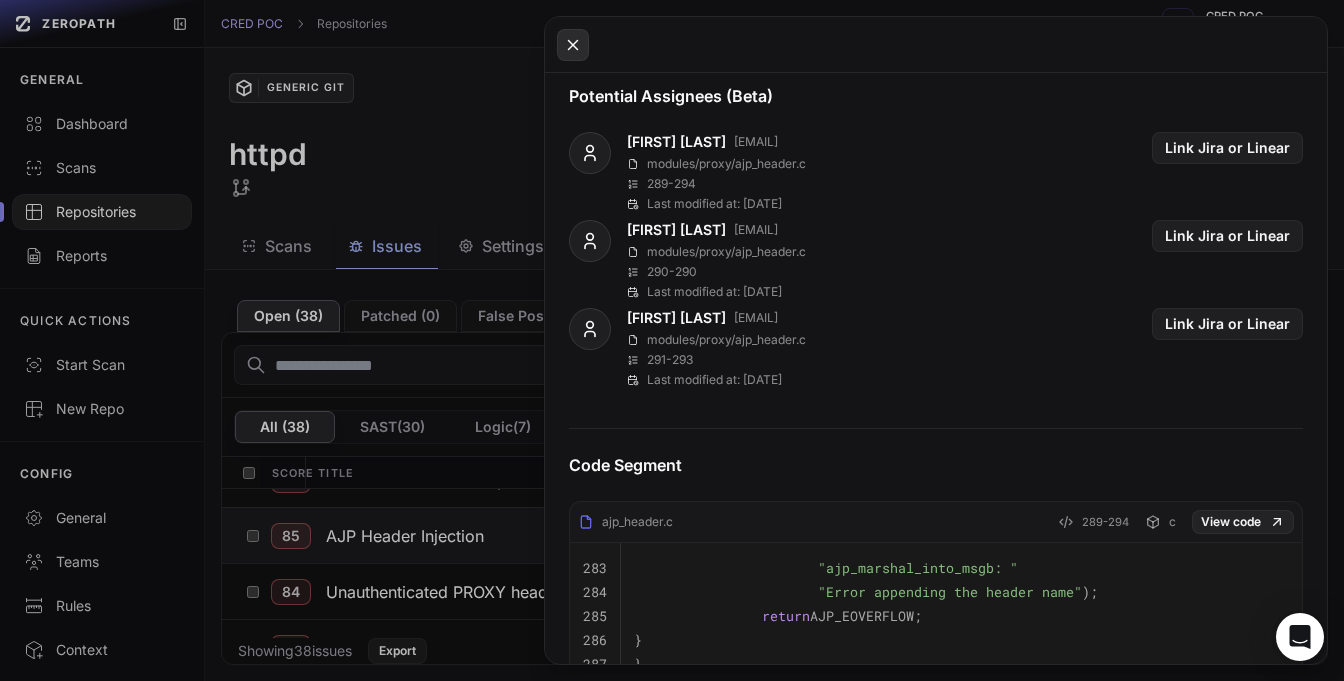 click at bounding box center (573, 45) 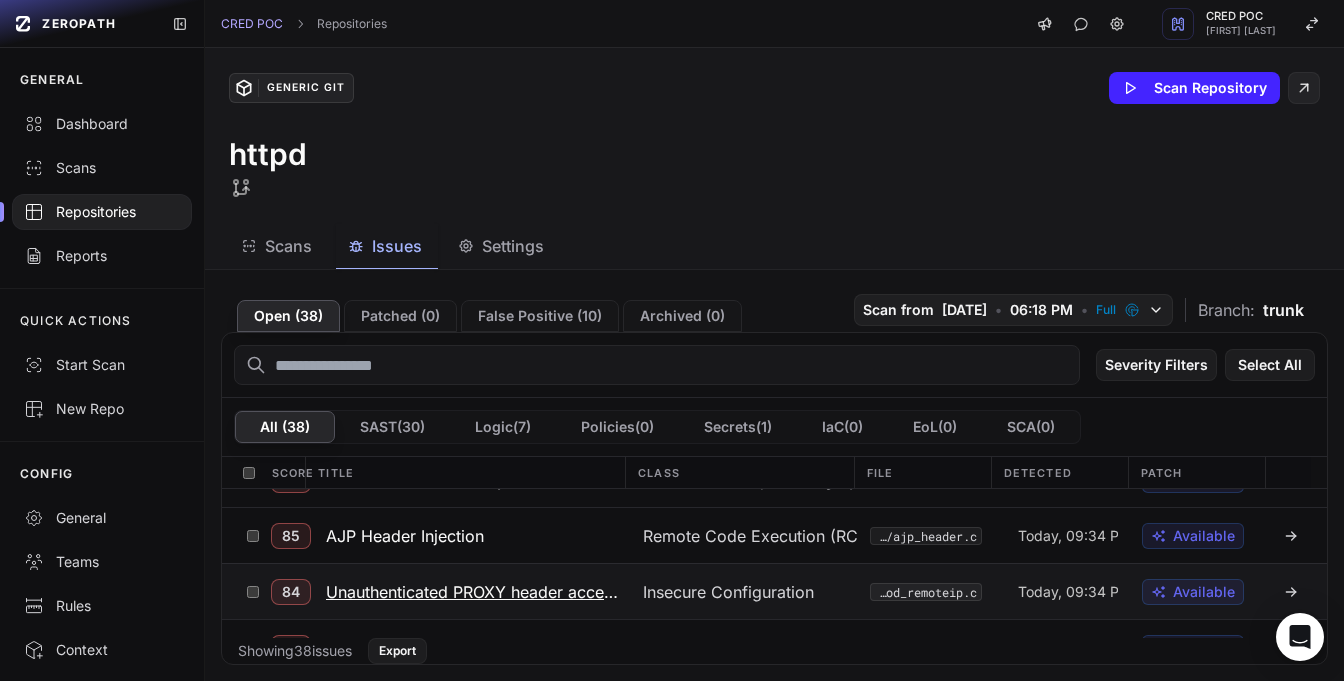 scroll, scrollTop: 0, scrollLeft: 0, axis: both 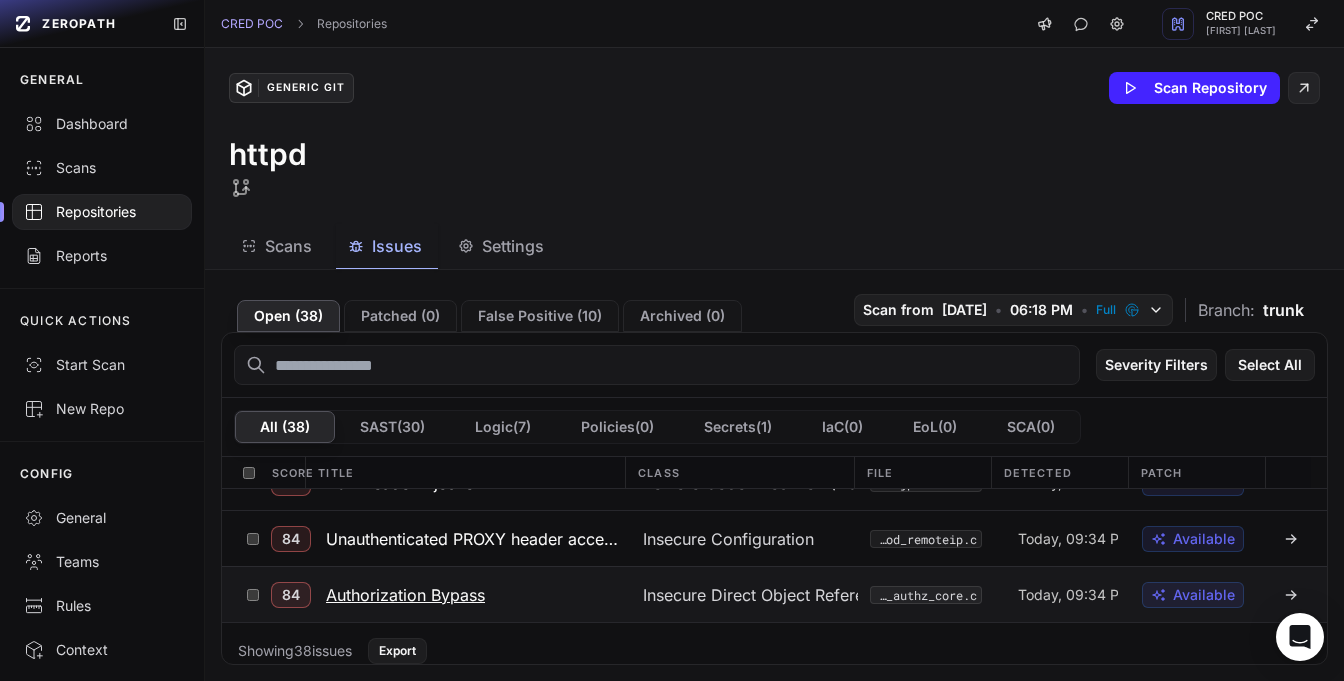 click on "Authorization Bypass" 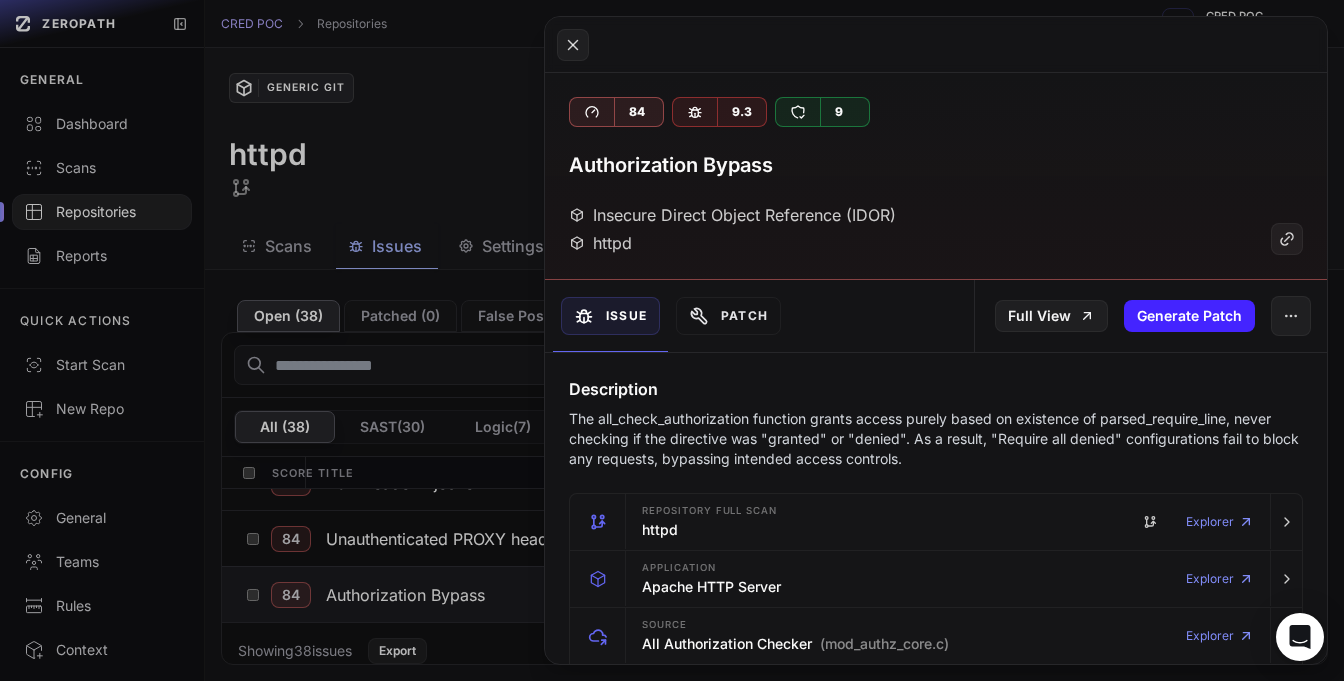 click on "The all_check_authorization function grants access purely based on existence of parsed_require_line, never checking if the directive was "granted" or "denied". As a result, "Require all denied" configurations fail to block any requests, bypassing intended access controls." at bounding box center (936, 439) 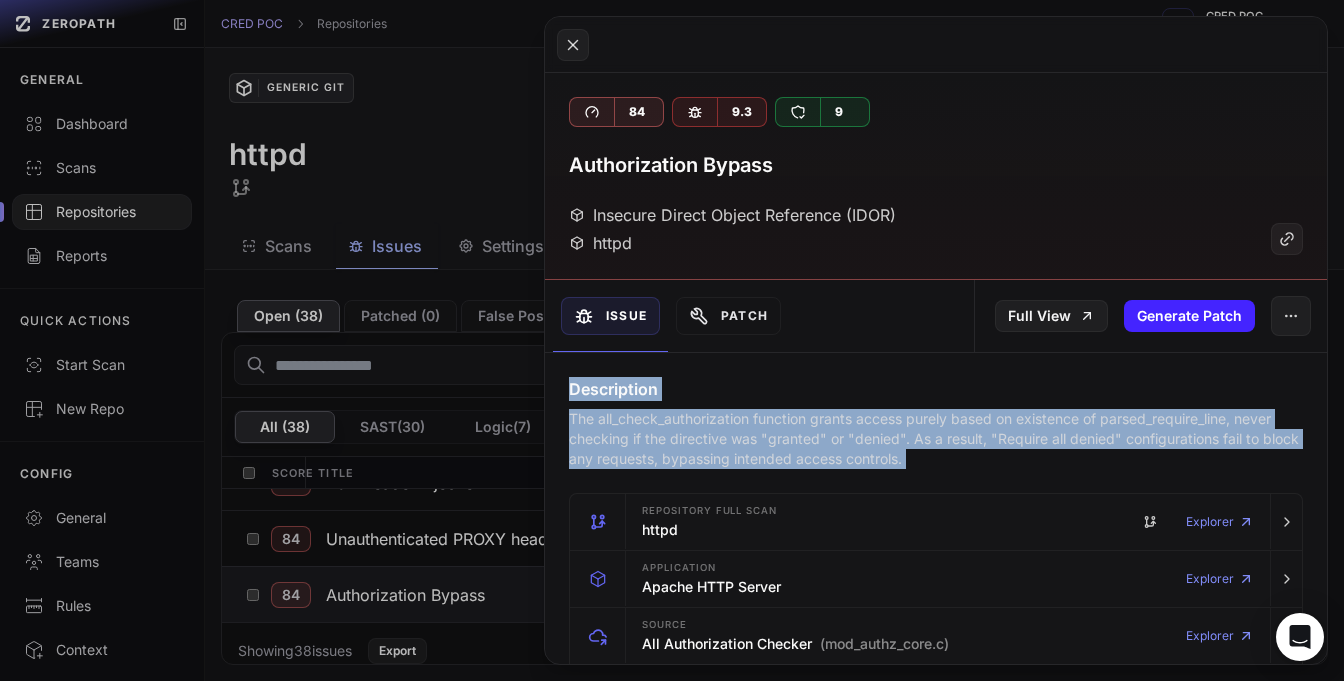 drag, startPoint x: 854, startPoint y: 448, endPoint x: 822, endPoint y: 373, distance: 81.5414 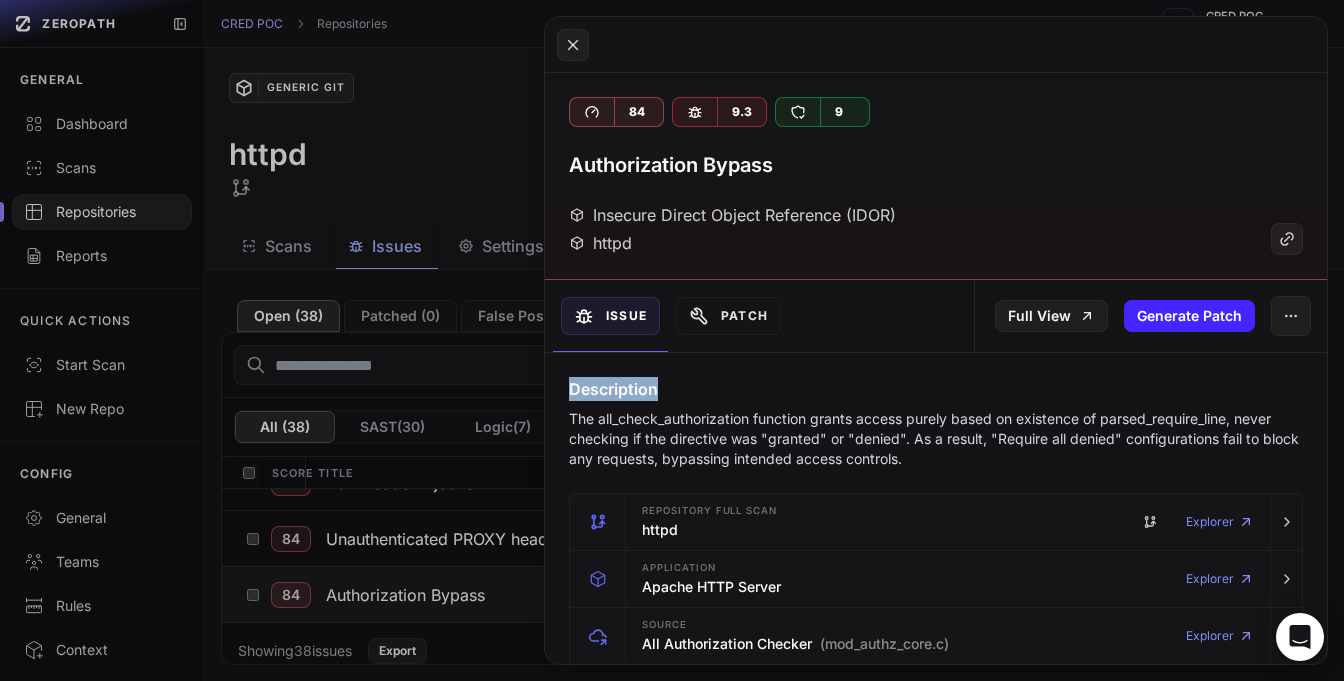 click on "Description   The all_check_authorization function grants access purely based on existence of parsed_require_line, never checking if the directive was "granted" or "denied". As a result, "Require all denied" configurations fail to block any requests, bypassing intended access controls.
Repository Full scan   httpd       Explorer          Application   Apache HTTP Server   Explorer            Source   All Authorization Checker    (mod_authz_core.c)       Explorer          Source    ->   Sink Analysis   Analyzed    1    function call   Explorer            Scenario   Authorization Bypass   (mod_authz_core.c)   Explorer            Potential Assignees (Beta)     [FIRST] [LAST]   [EMAIL]     modules/aaa/mod_authz_core.c     976
-  979     Last modified at: [DATE]   Link Jira or Linear       Code Segment         mod_authz_core.c     976-979     c   View code    970      */     971
972     static  authz_status  all_check_authorization (request_rec *r,     973     const" at bounding box center [936, 1280] 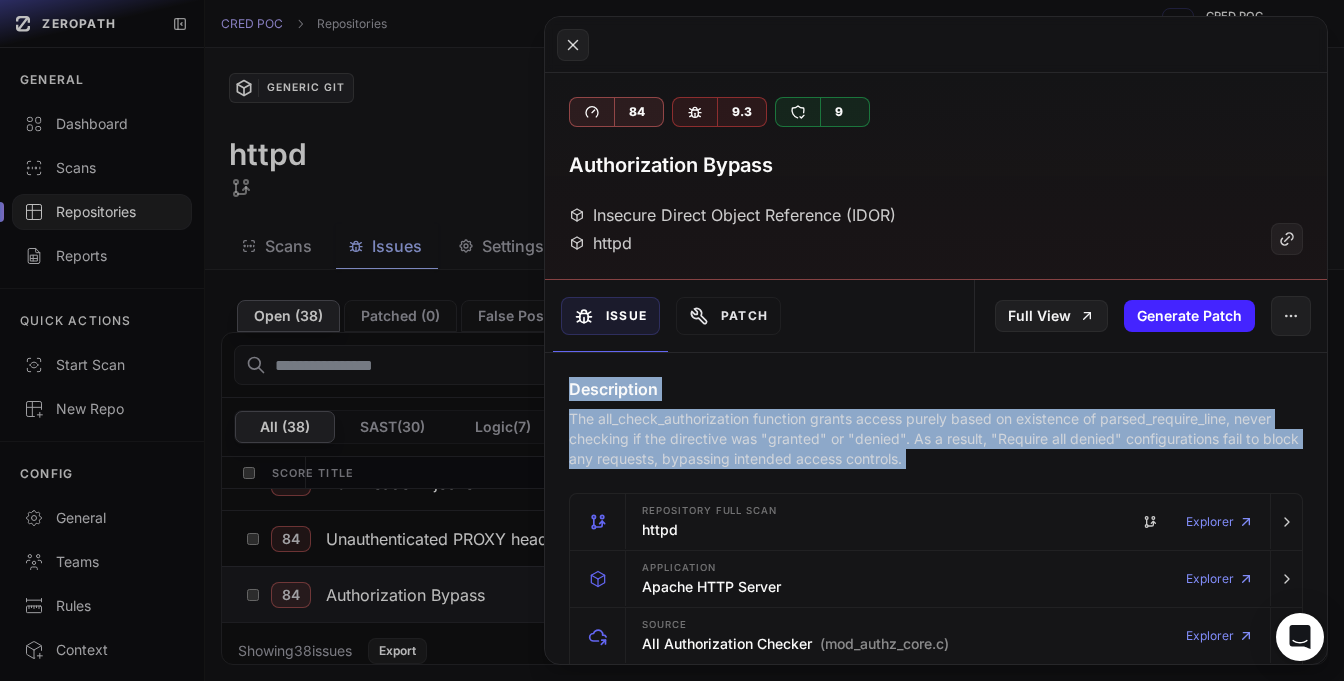 drag, startPoint x: 822, startPoint y: 373, endPoint x: 874, endPoint y: 451, distance: 93.74433 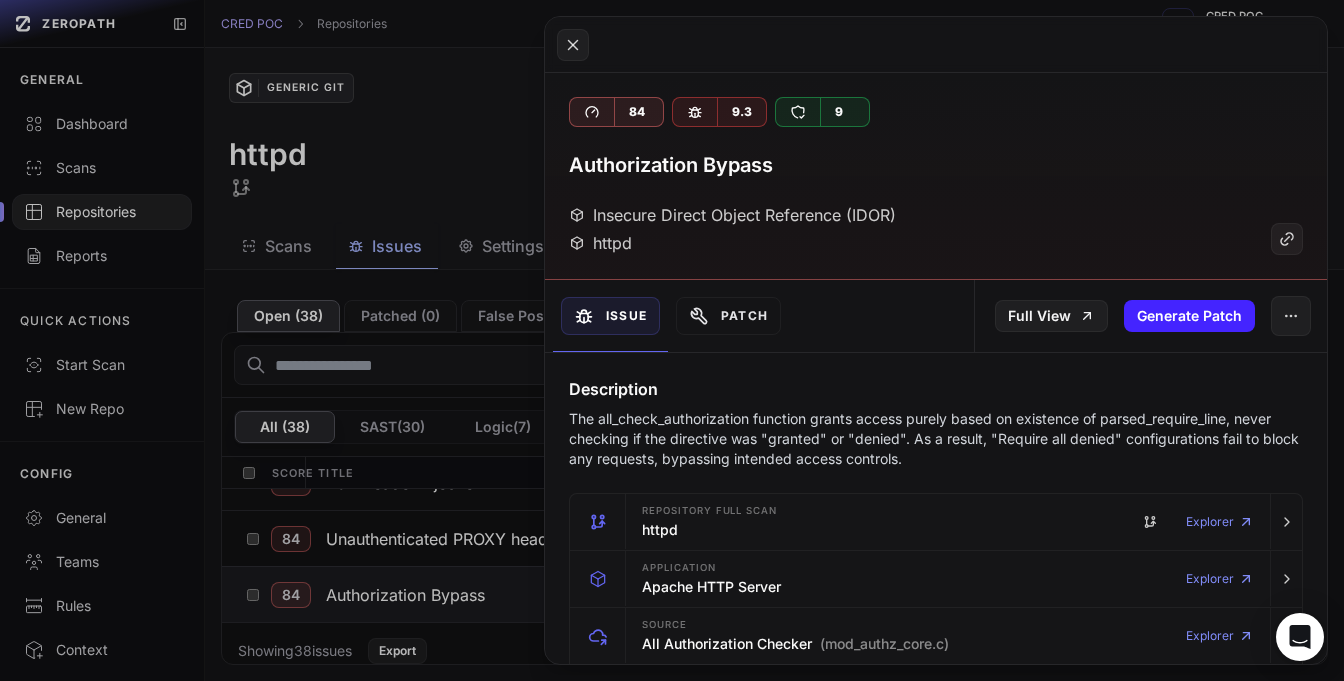 click on "The all_check_authorization function grants access purely based on existence of parsed_require_line, never checking if the directive was "granted" or "denied". As a result, "Require all denied" configurations fail to block any requests, bypassing intended access controls." at bounding box center [936, 439] 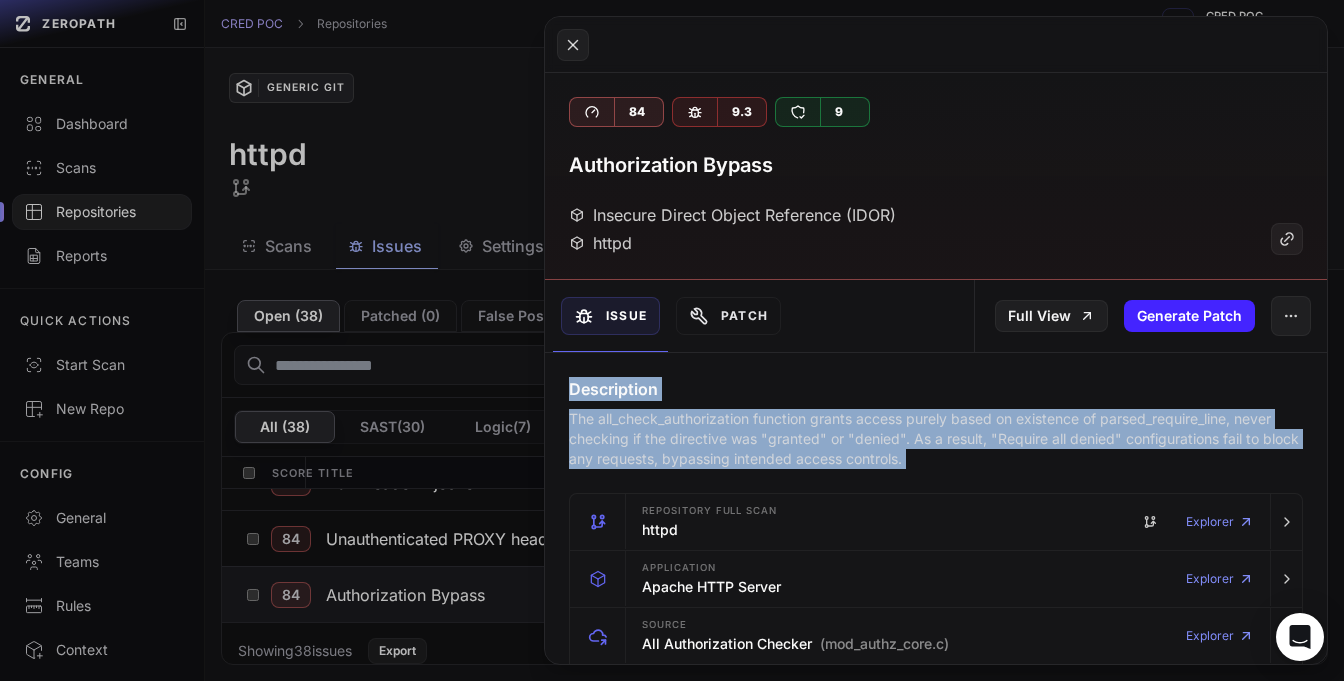 drag, startPoint x: 874, startPoint y: 451, endPoint x: 796, endPoint y: 385, distance: 102.176315 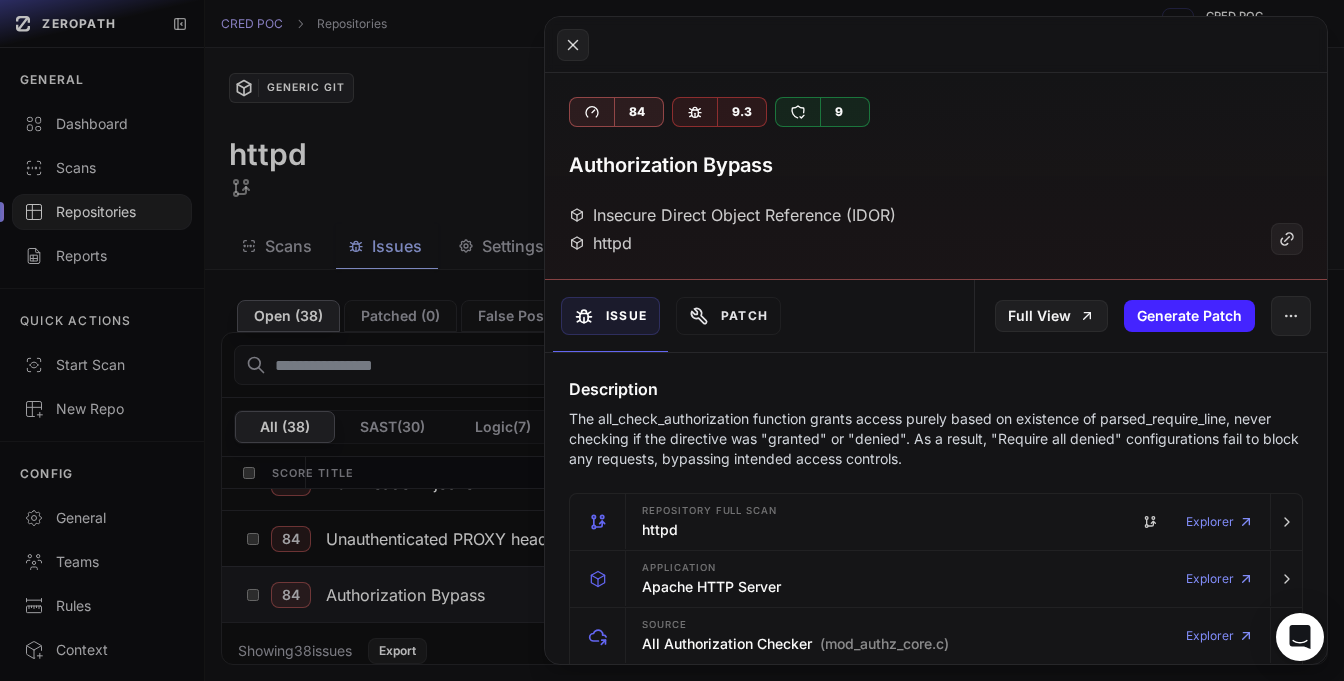 click on "Description" at bounding box center [936, 389] 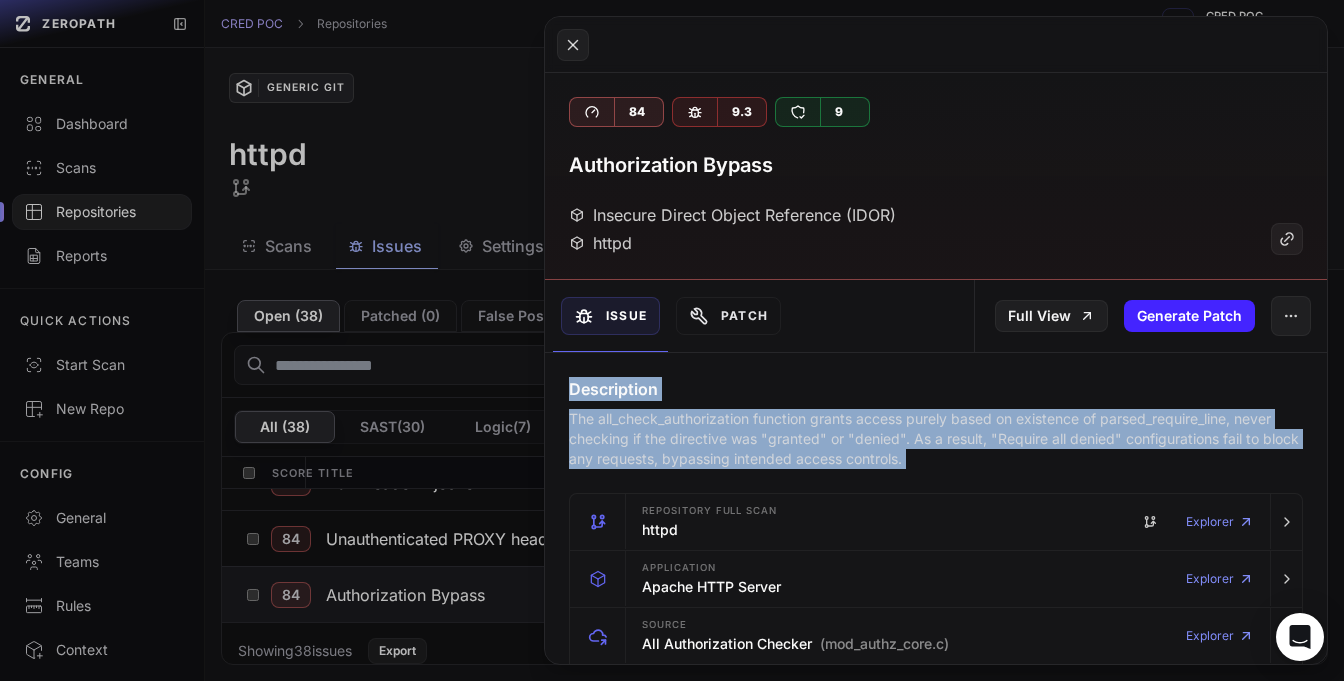 drag, startPoint x: 796, startPoint y: 385, endPoint x: 847, endPoint y: 455, distance: 86.608315 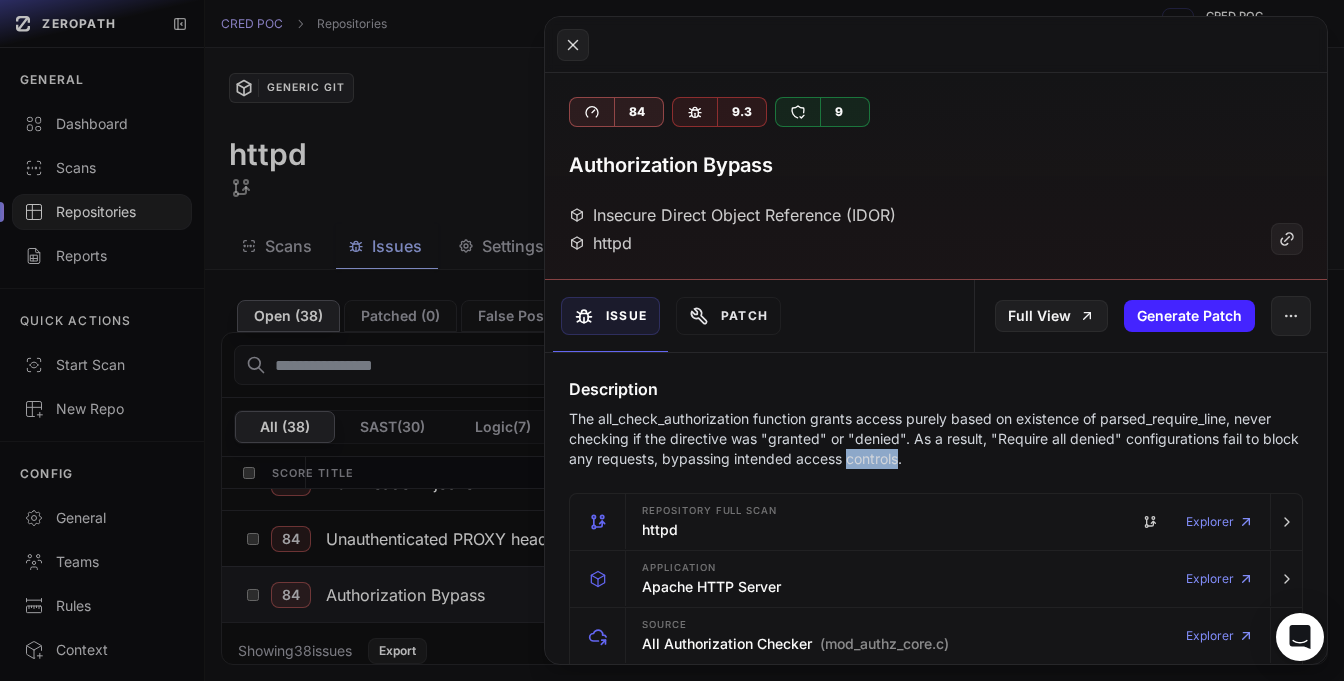 click on "The all_check_authorization function grants access purely based on existence of parsed_require_line, never checking if the directive was "granted" or "denied". As a result, "Require all denied" configurations fail to block any requests, bypassing intended access controls." at bounding box center [936, 439] 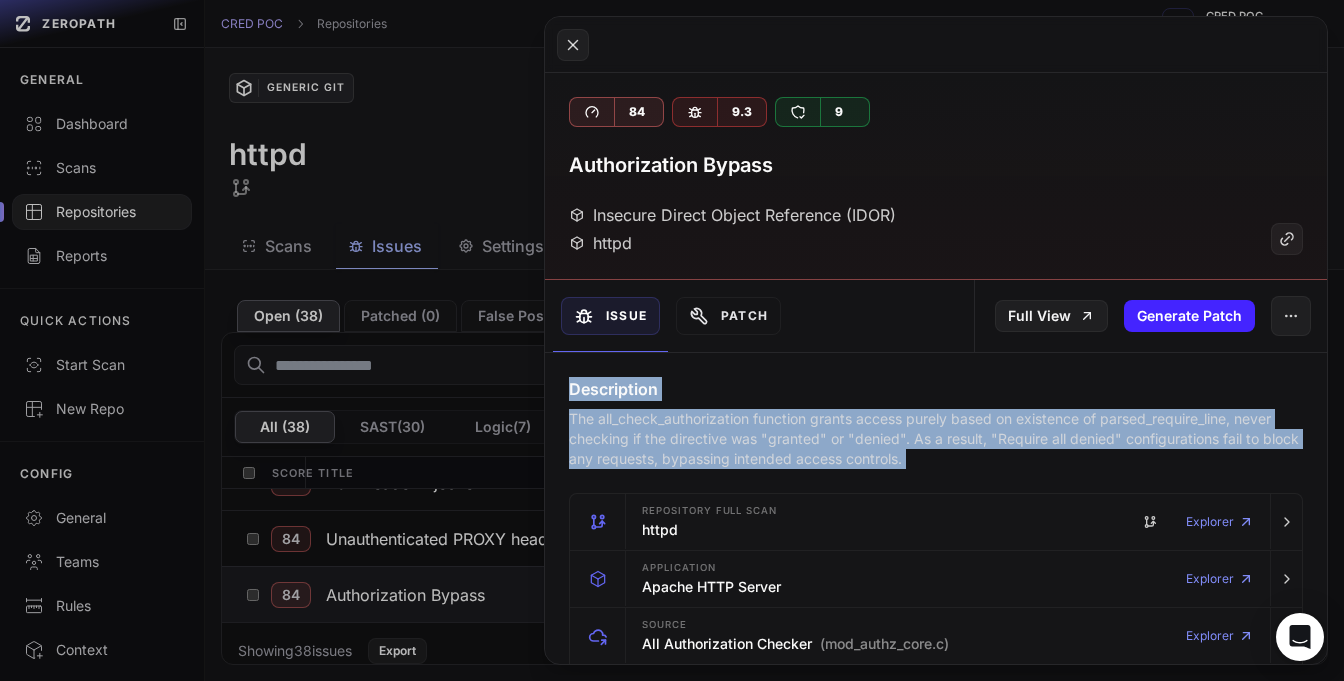 drag, startPoint x: 847, startPoint y: 455, endPoint x: 717, endPoint y: 374, distance: 153.16985 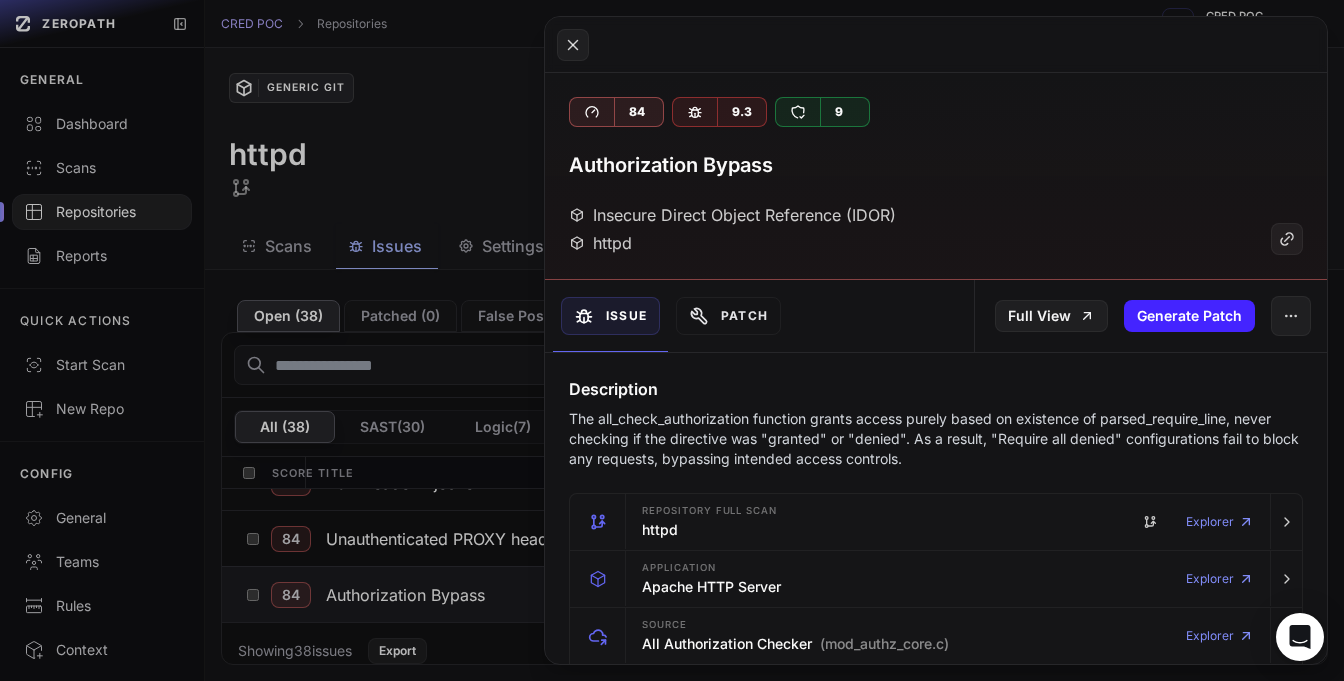 click on "Description" at bounding box center [936, 389] 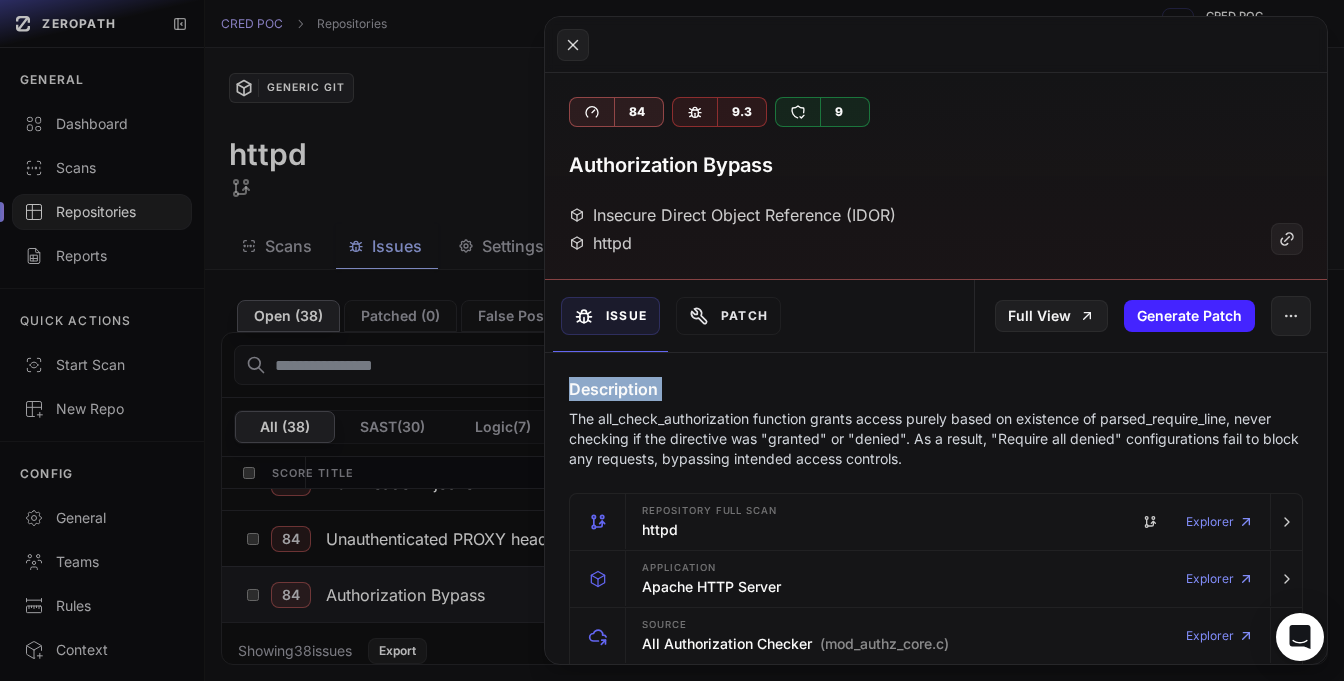drag, startPoint x: 727, startPoint y: 384, endPoint x: 777, endPoint y: 426, distance: 65.29931 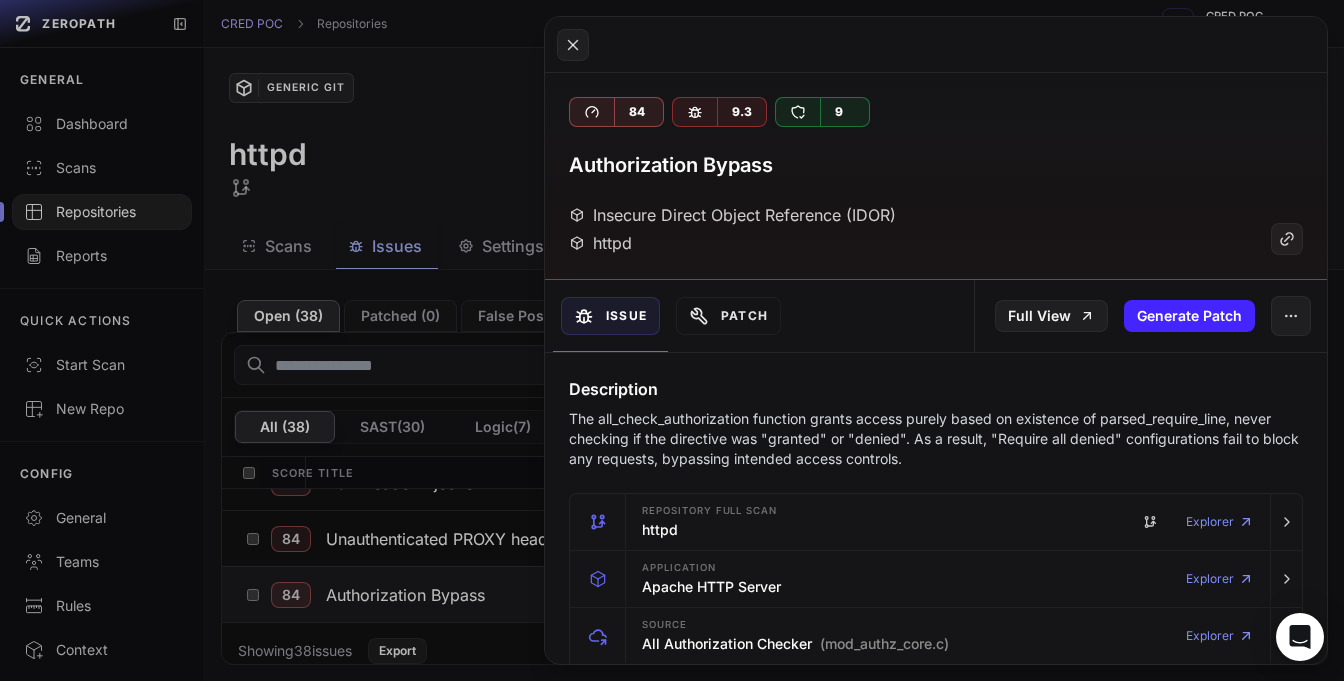 click on "The all_check_authorization function grants access purely based on existence of parsed_require_line, never checking if the directive was "granted" or "denied". As a result, "Require all denied" configurations fail to block any requests, bypassing intended access controls." at bounding box center [936, 439] 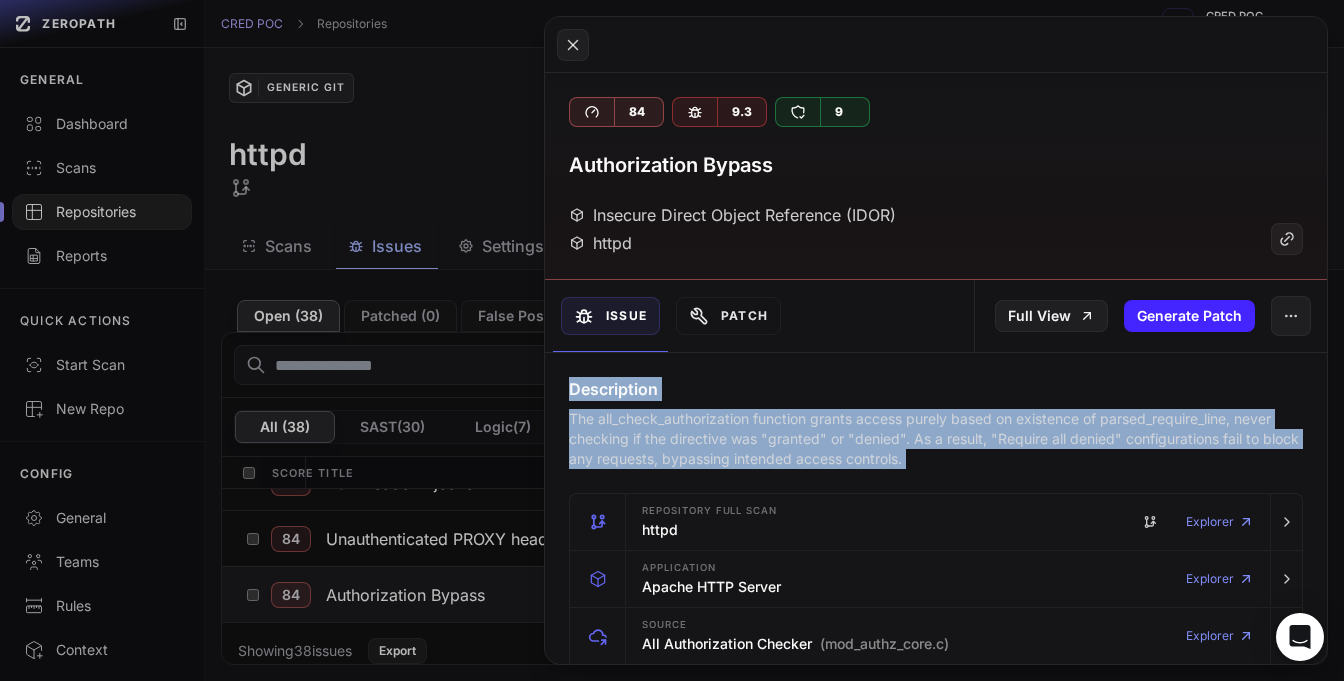 drag, startPoint x: 777, startPoint y: 426, endPoint x: 684, endPoint y: 390, distance: 99.724625 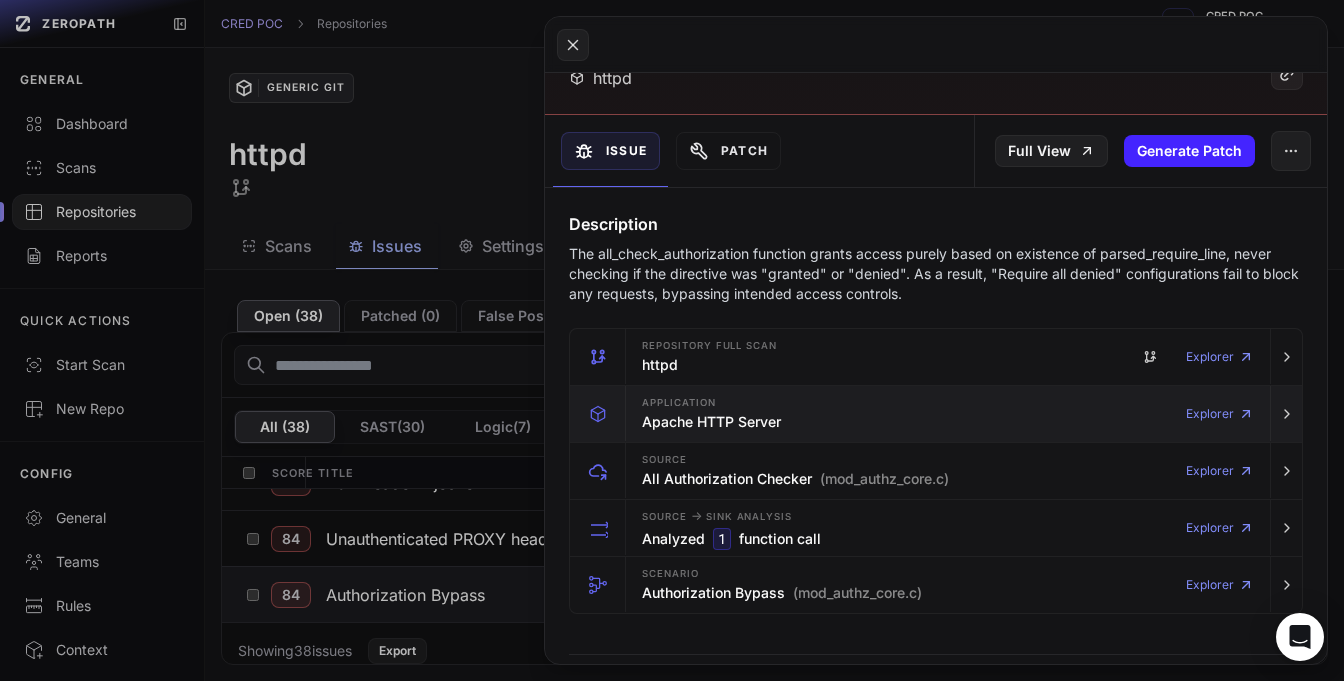 scroll, scrollTop: 390, scrollLeft: 0, axis: vertical 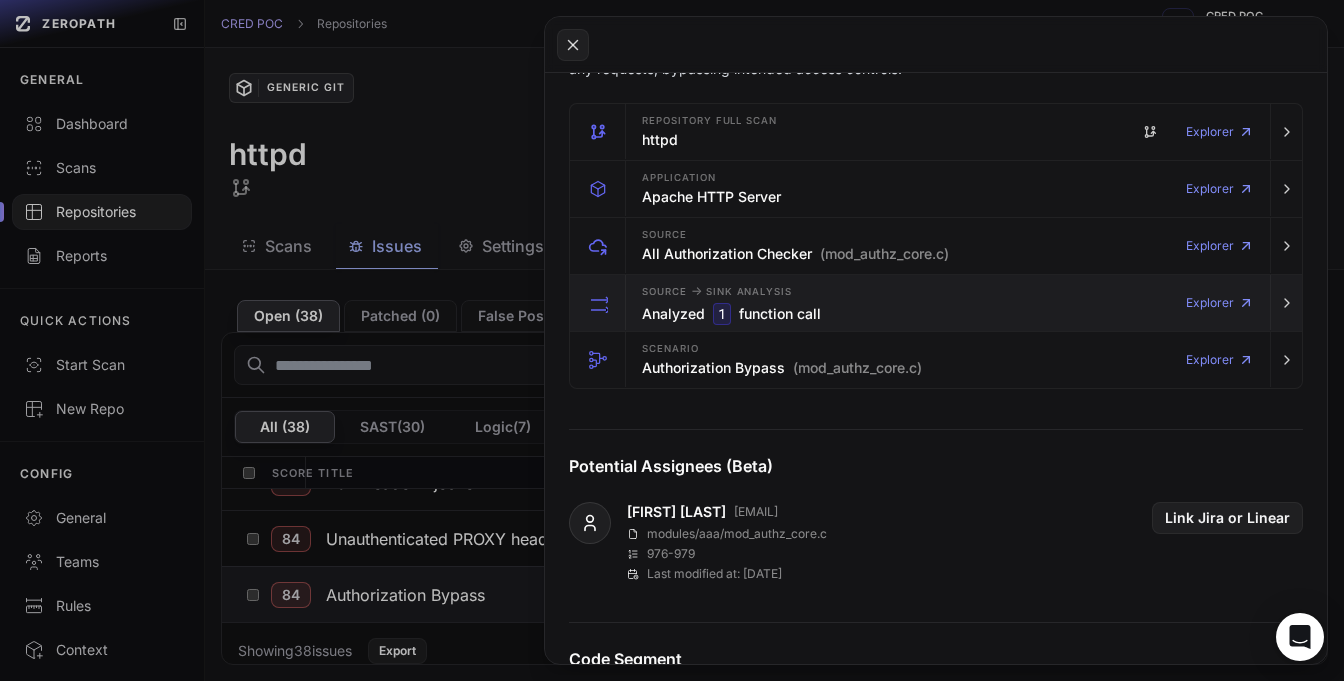 click on "Source    ->   Sink Analysis   Analyzed    1    function call" at bounding box center (731, 303) 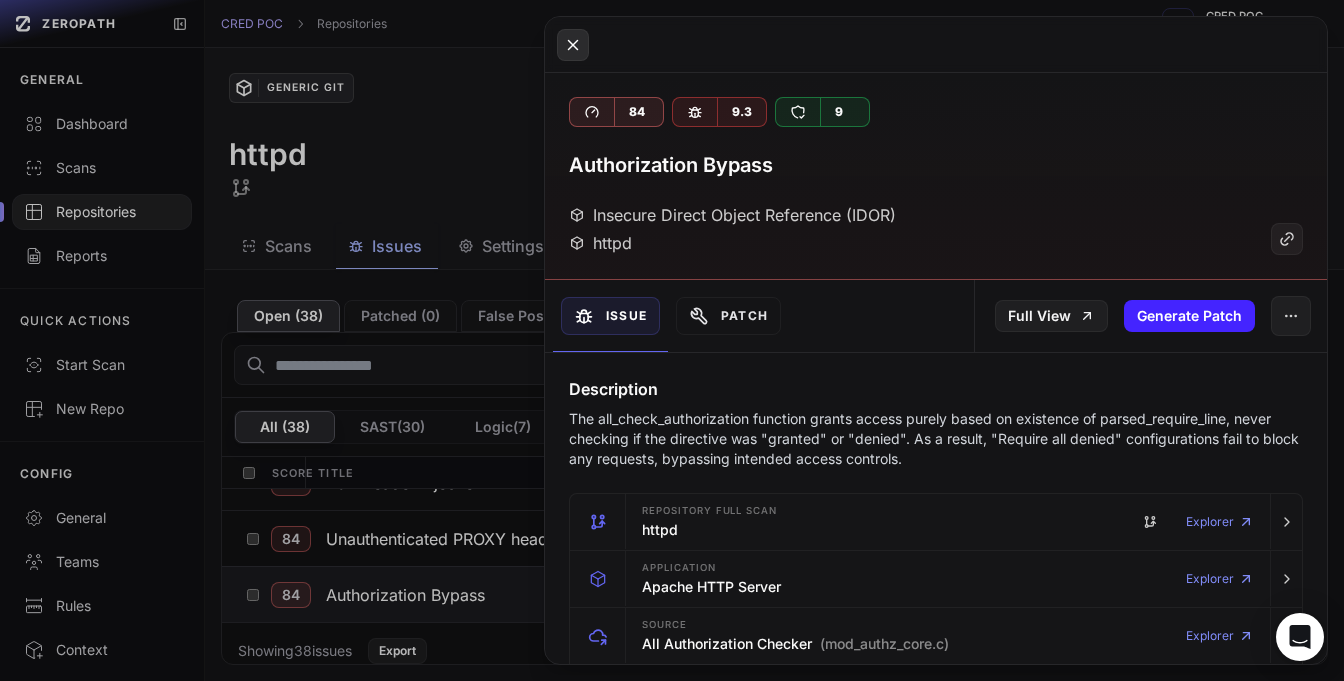 scroll, scrollTop: 0, scrollLeft: 0, axis: both 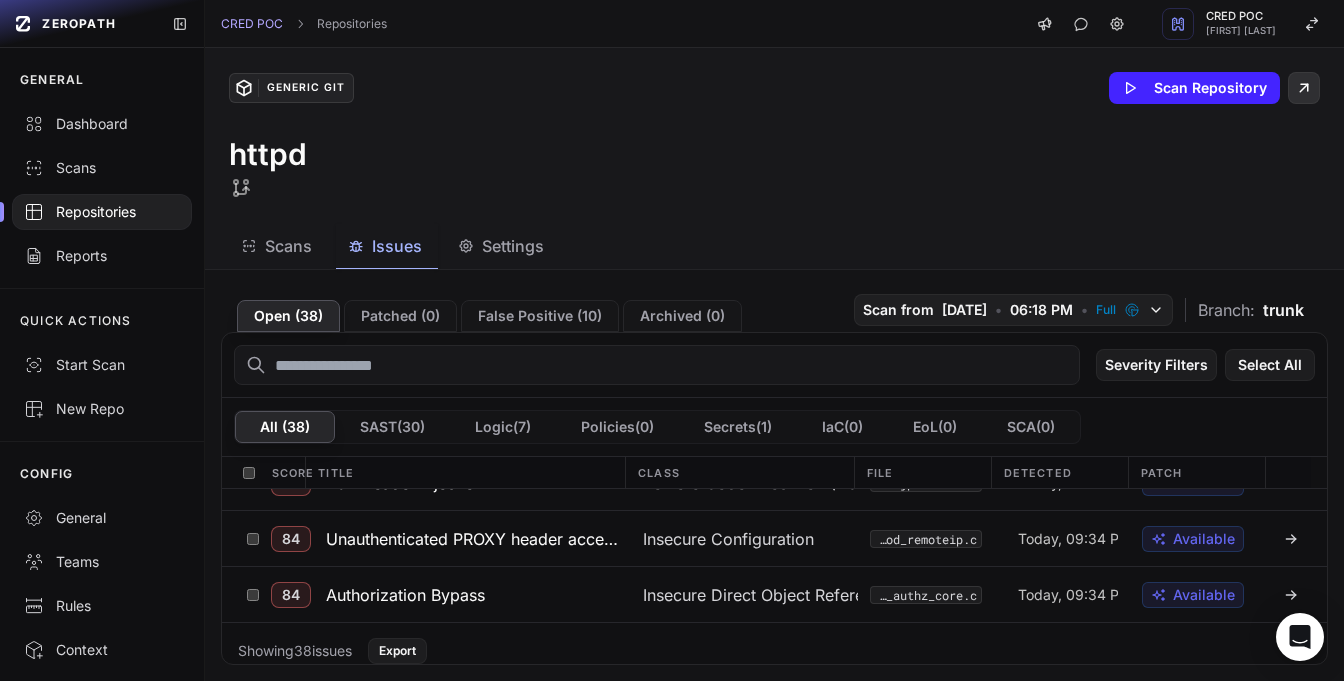 click 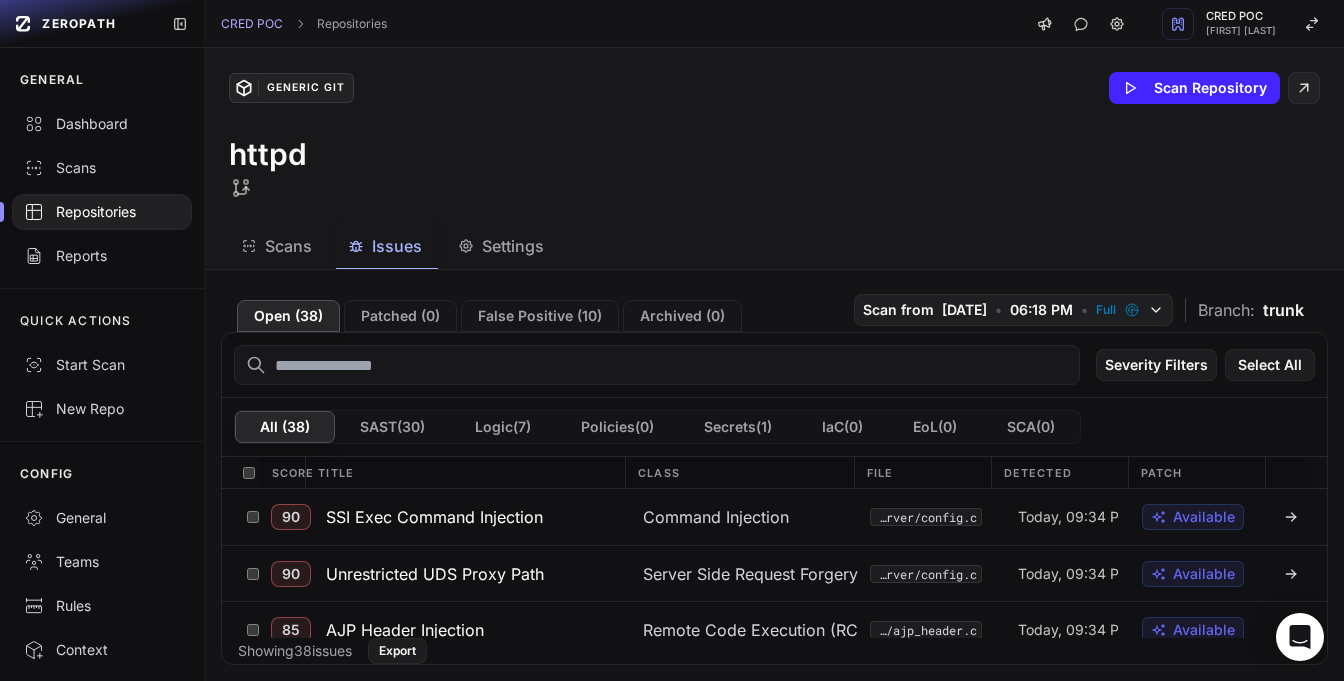 scroll, scrollTop: 0, scrollLeft: 0, axis: both 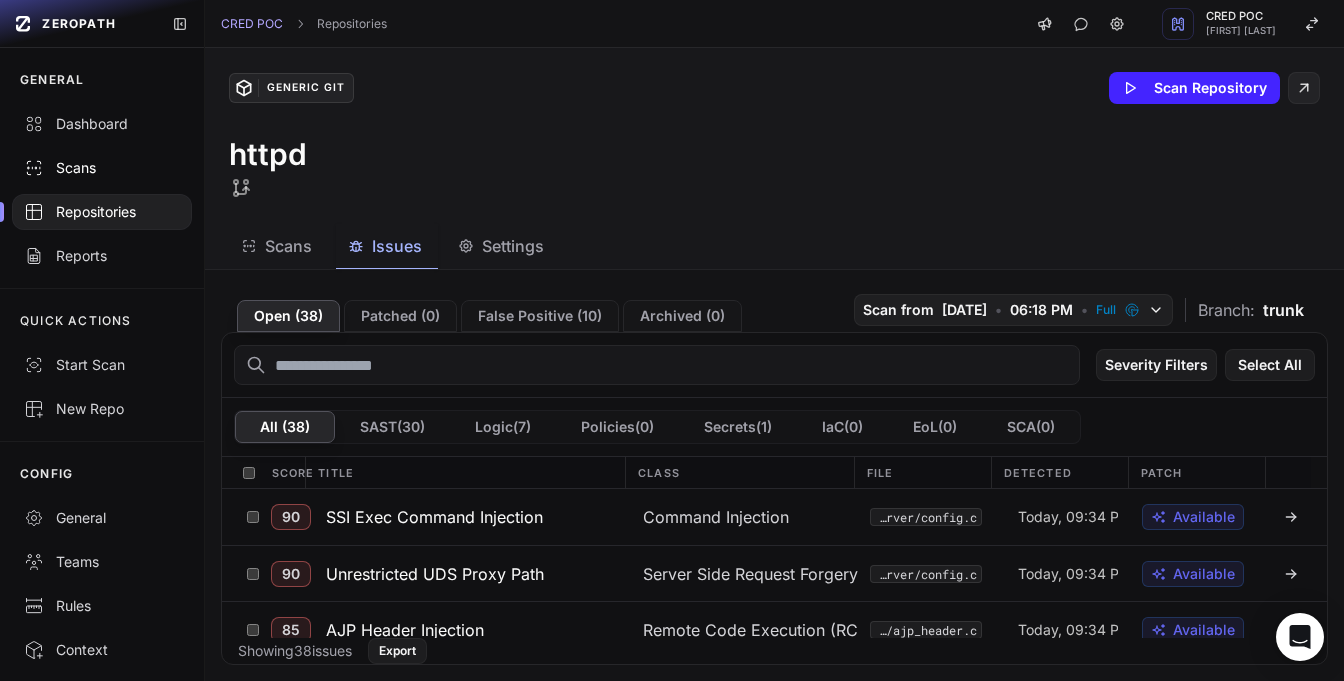 click on "Scans" at bounding box center [102, 168] 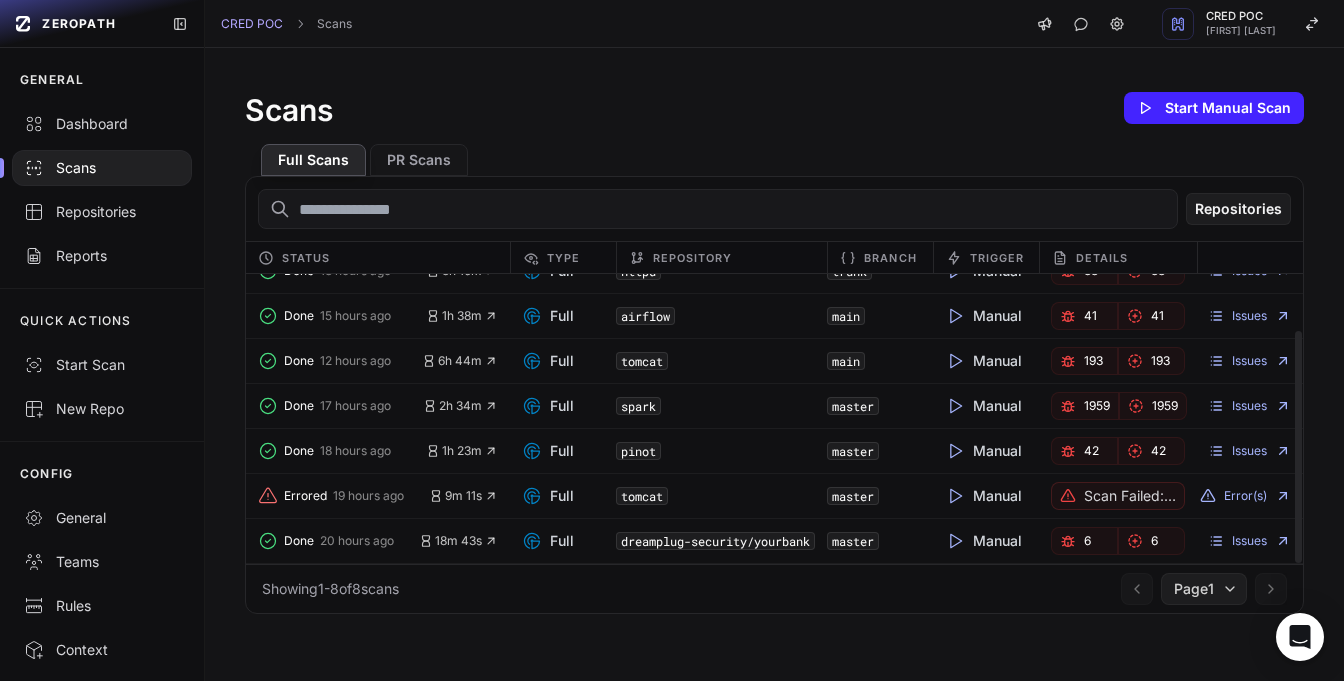 scroll, scrollTop: 71, scrollLeft: 0, axis: vertical 